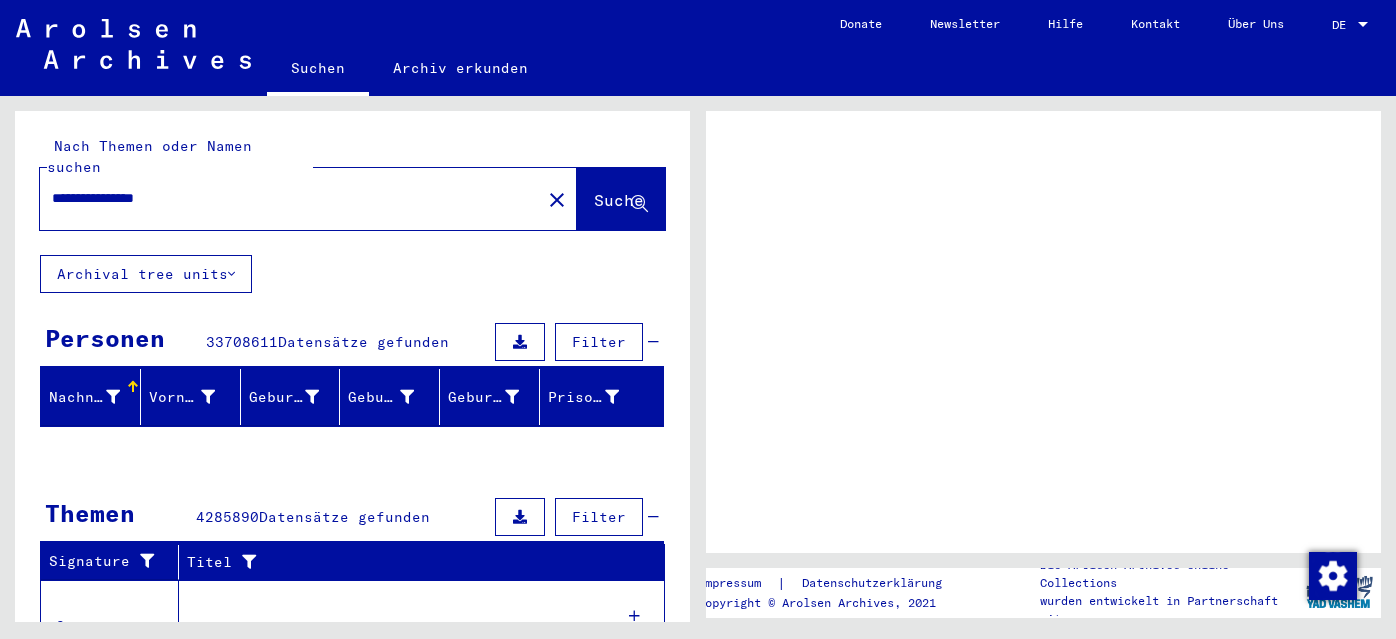 scroll, scrollTop: 0, scrollLeft: 0, axis: both 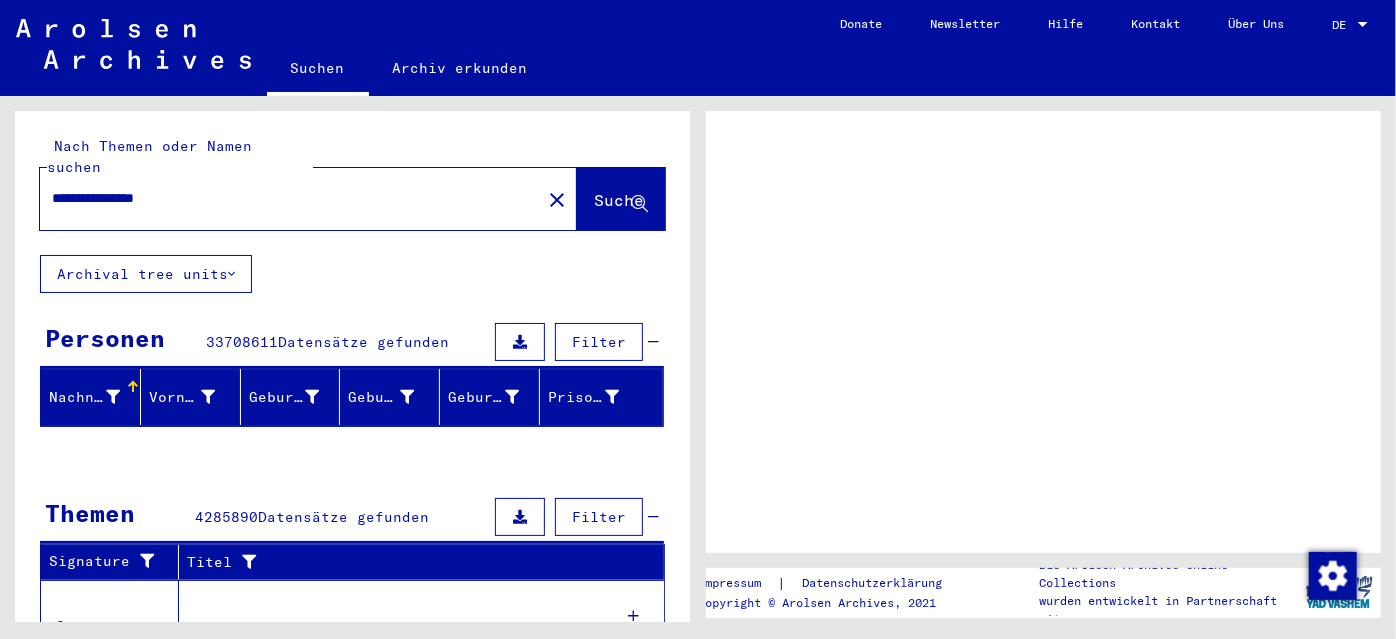 click on "Suche" 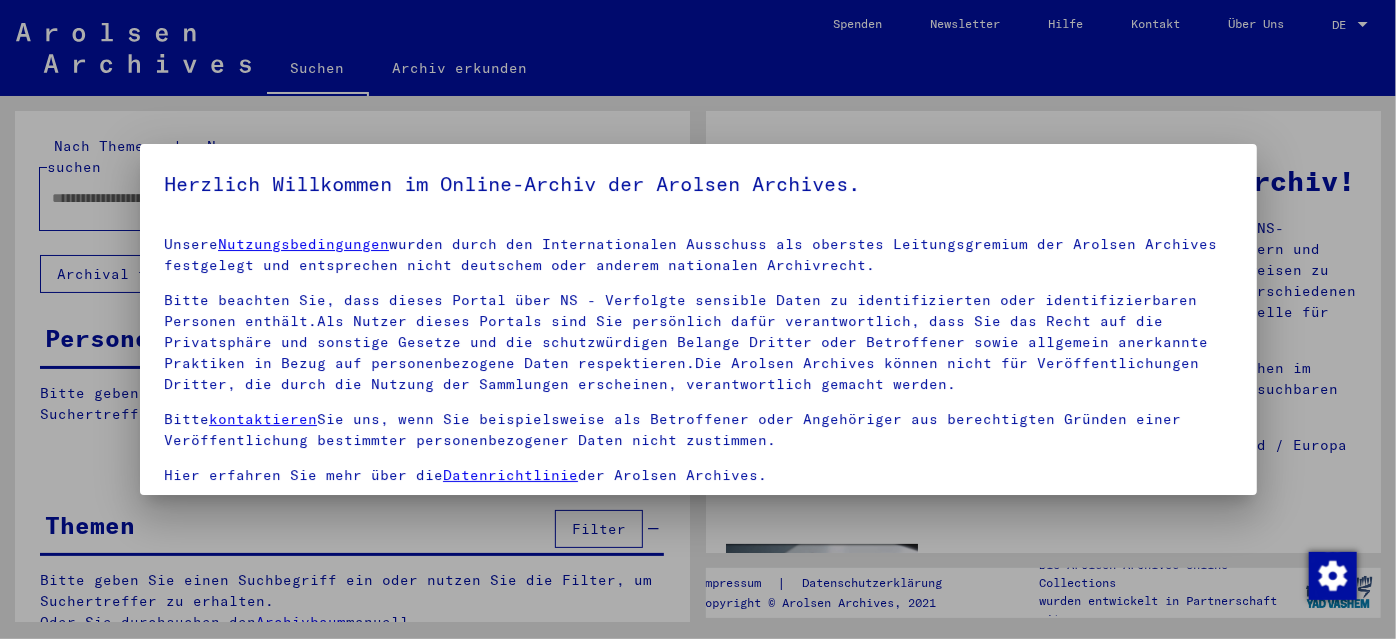 type on "**********" 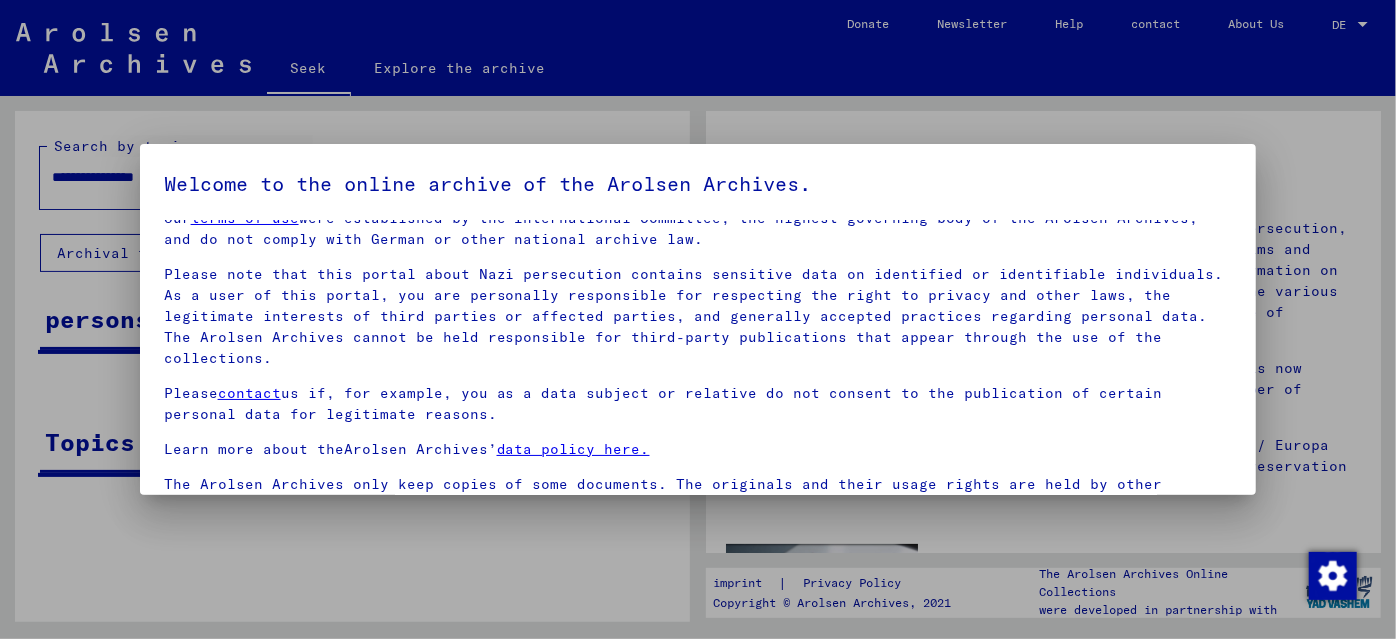 scroll, scrollTop: 40, scrollLeft: 0, axis: vertical 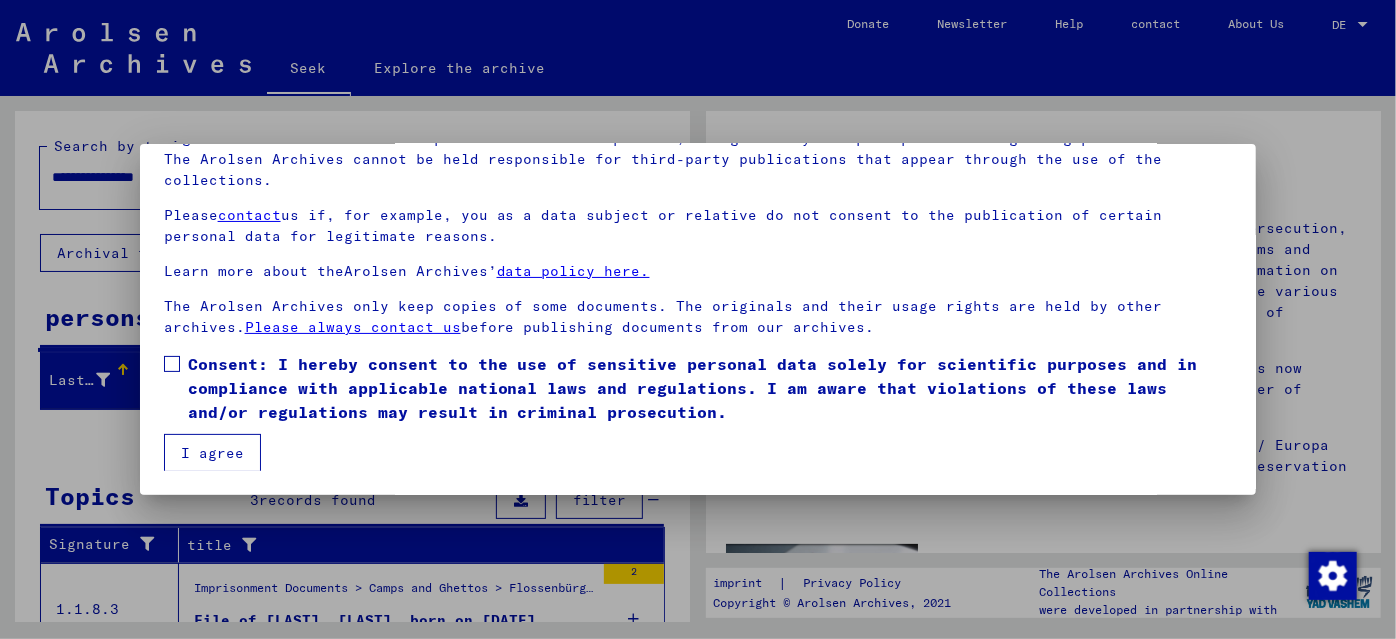 click on "Our  terms of use  were established by the International Committee, the highest governing body of the Arolsen Archives, and do not comply with German or other national archive law. Please note that this portal about Nazi persecution contains sensitive data on identified or identifiable individuals. As a user of this portal, you are personally responsible for respecting the right to privacy and other laws, the legitimate interests of third parties or affected parties, and generally accepted practices regarding personal data. The Arolsen Archives cannot be held responsible for third-party publications that appear through the use of the collections. Please  contact  us if, for example, you as a data subject or relative do not consent to the publication of certain personal data for legitimate reasons. Learn more about the  Arolsen Archives’  data policy here. The Arolsen Archives only keep copies of some documents. The originals and their usage rights are held by other archives.  Please always contact us" at bounding box center [698, 263] 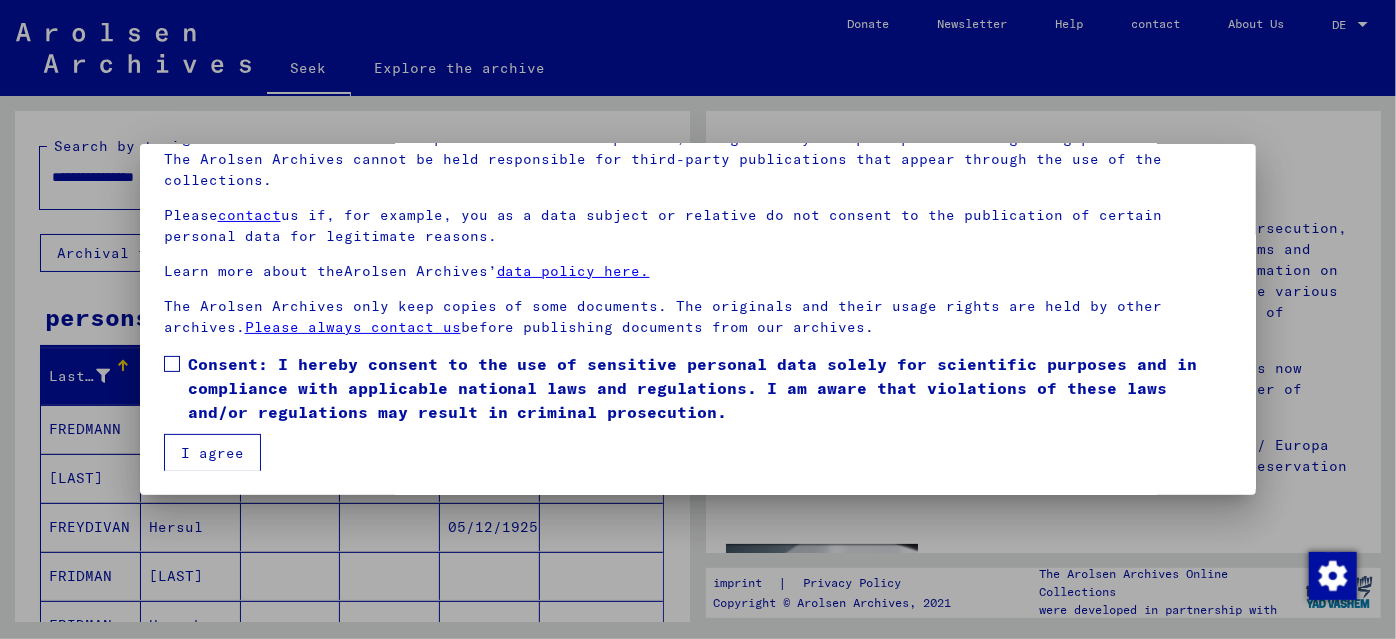 click on "I agree" at bounding box center [212, 453] 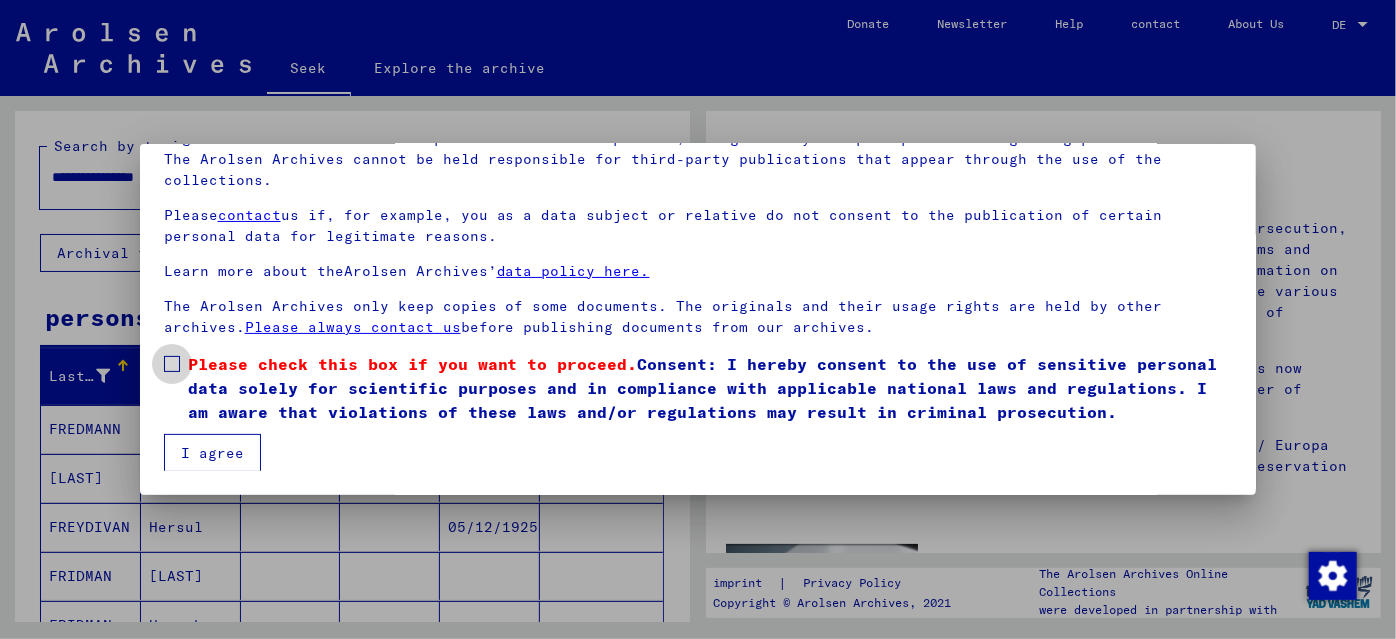 click at bounding box center (172, 364) 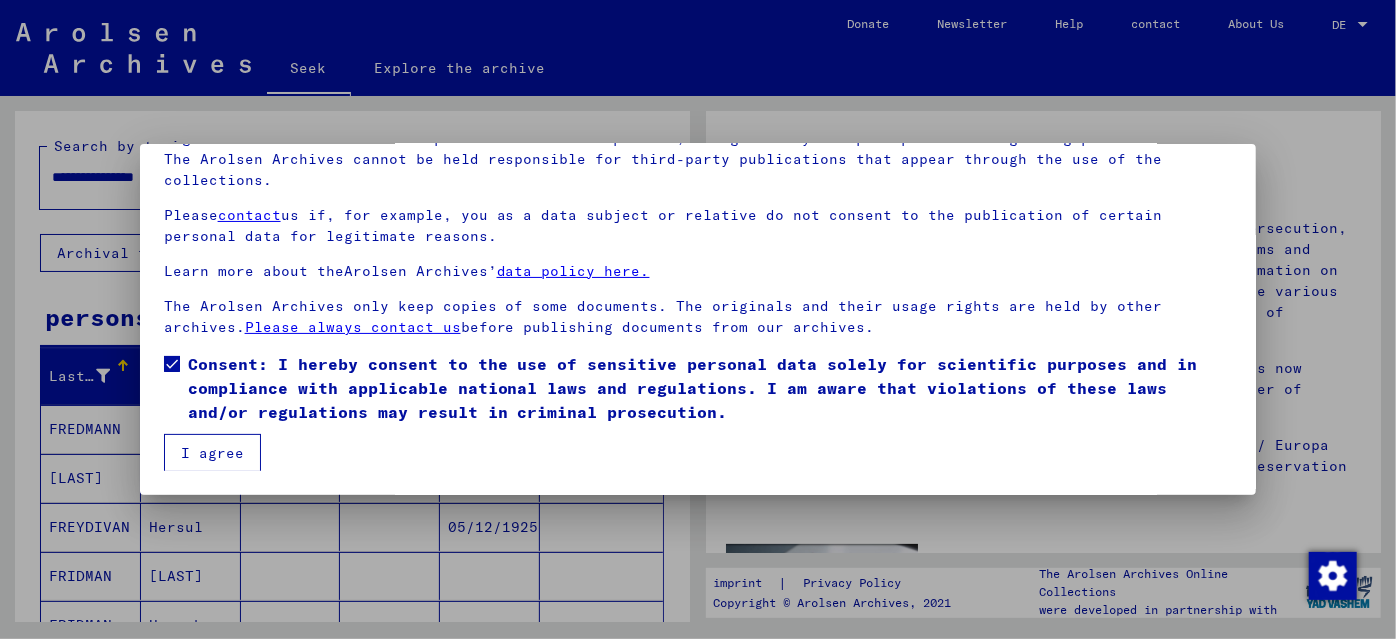 click on "I agree" at bounding box center (212, 453) 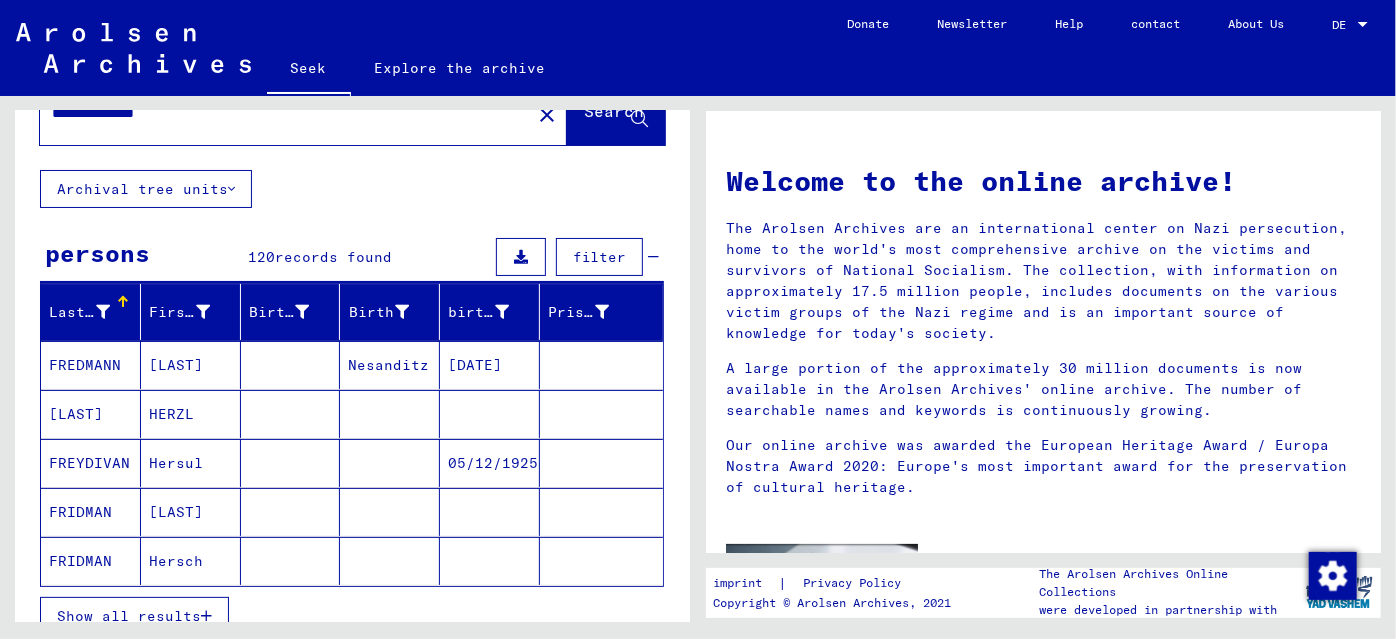 scroll, scrollTop: 90, scrollLeft: 0, axis: vertical 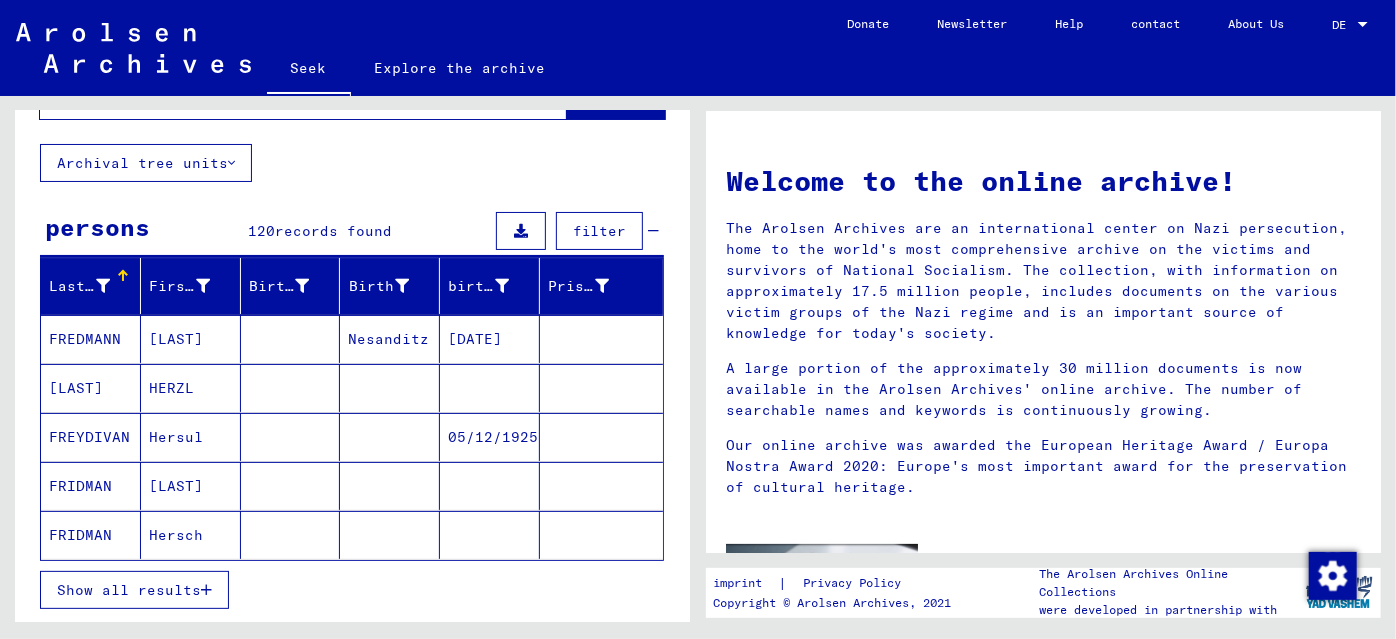 click on "Show all results" at bounding box center [129, 590] 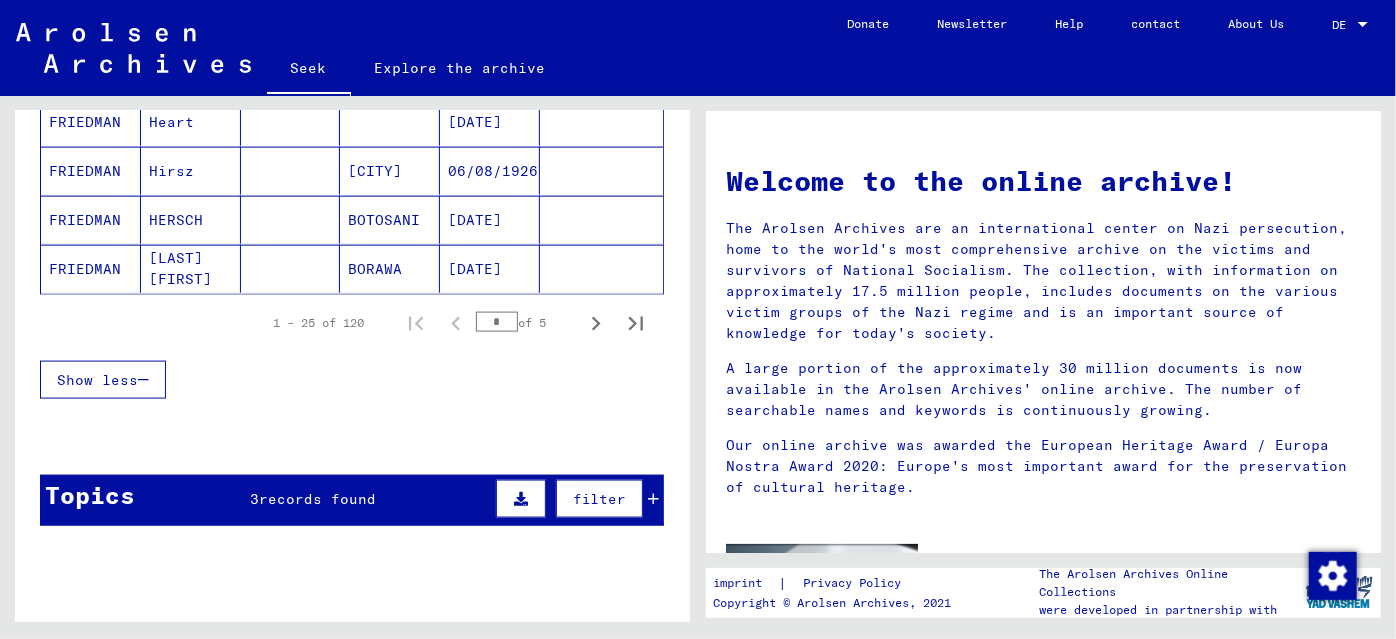 scroll, scrollTop: 1363, scrollLeft: 0, axis: vertical 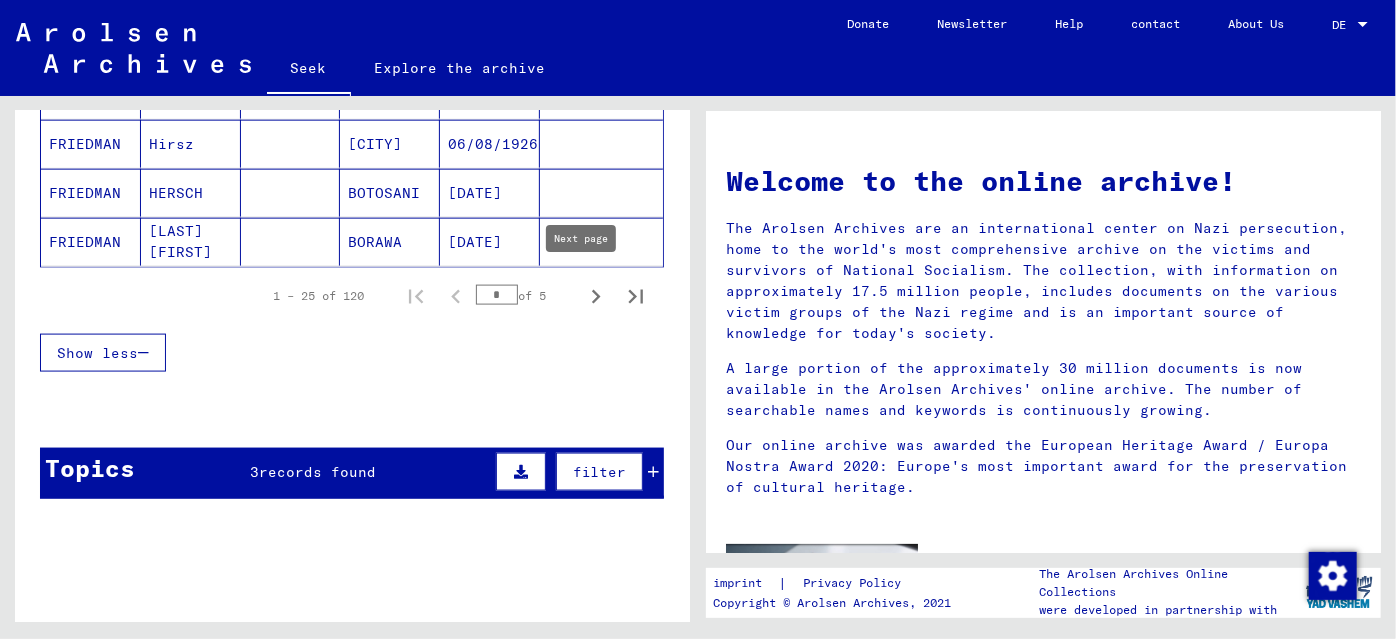 click 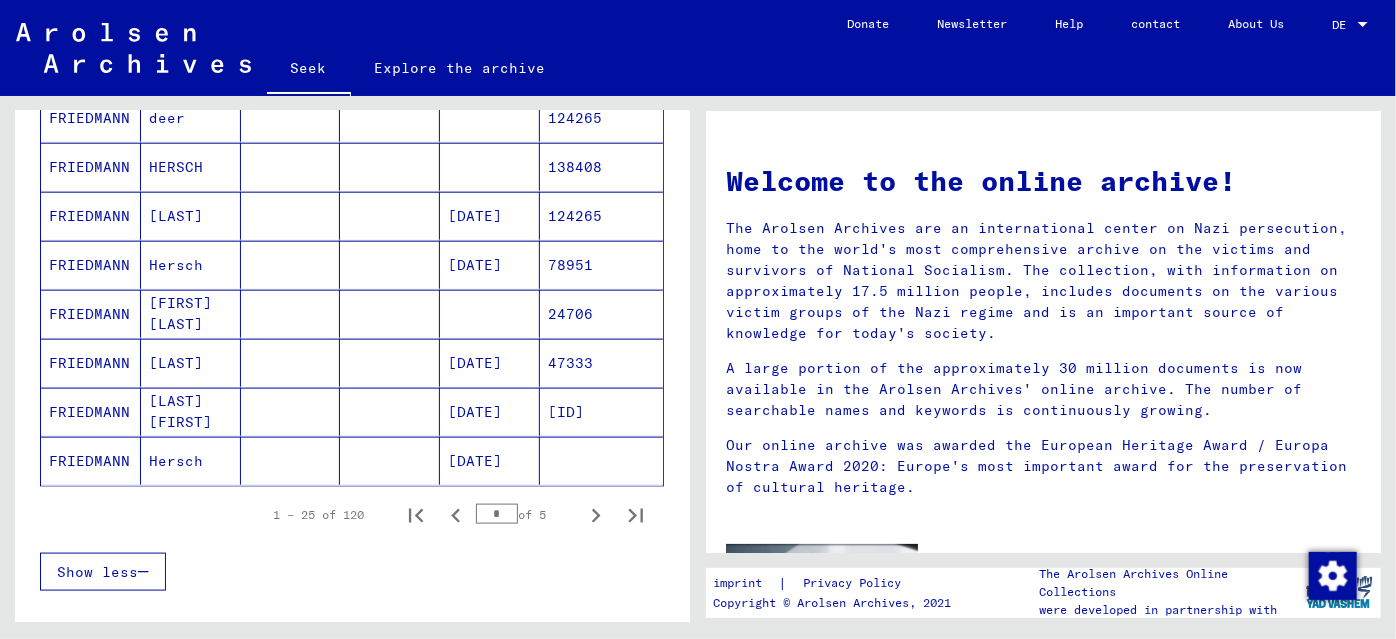 scroll, scrollTop: 1272, scrollLeft: 0, axis: vertical 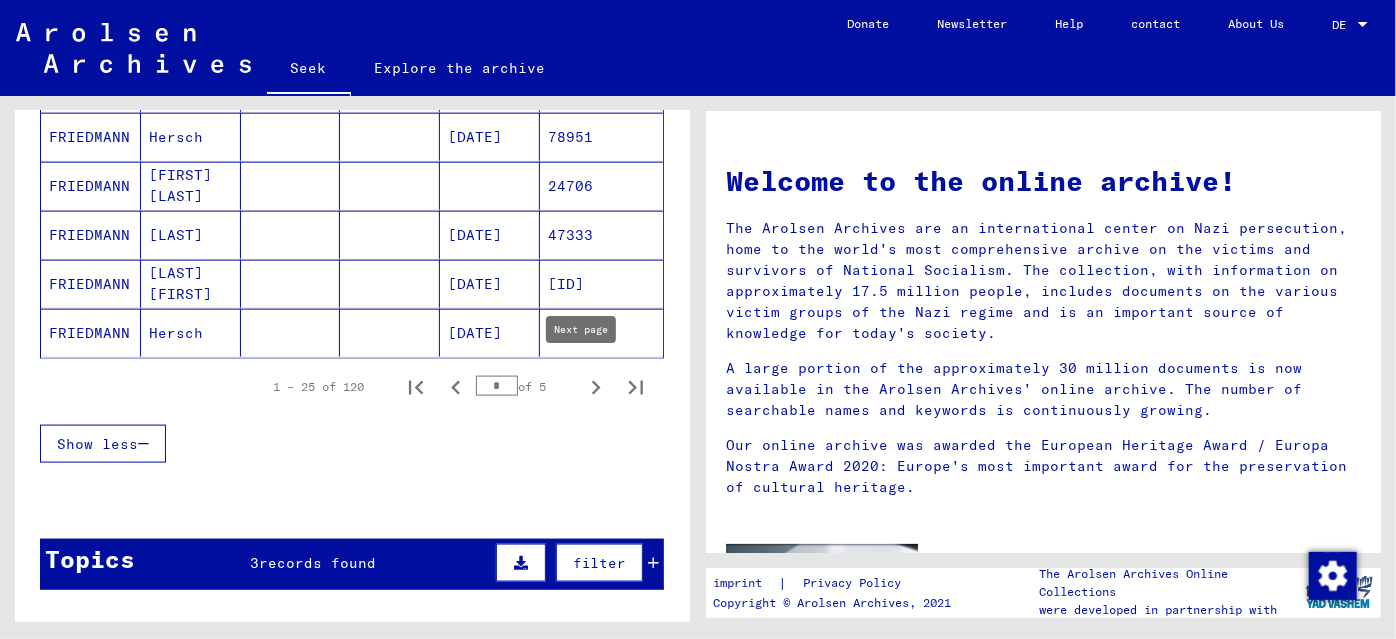 click 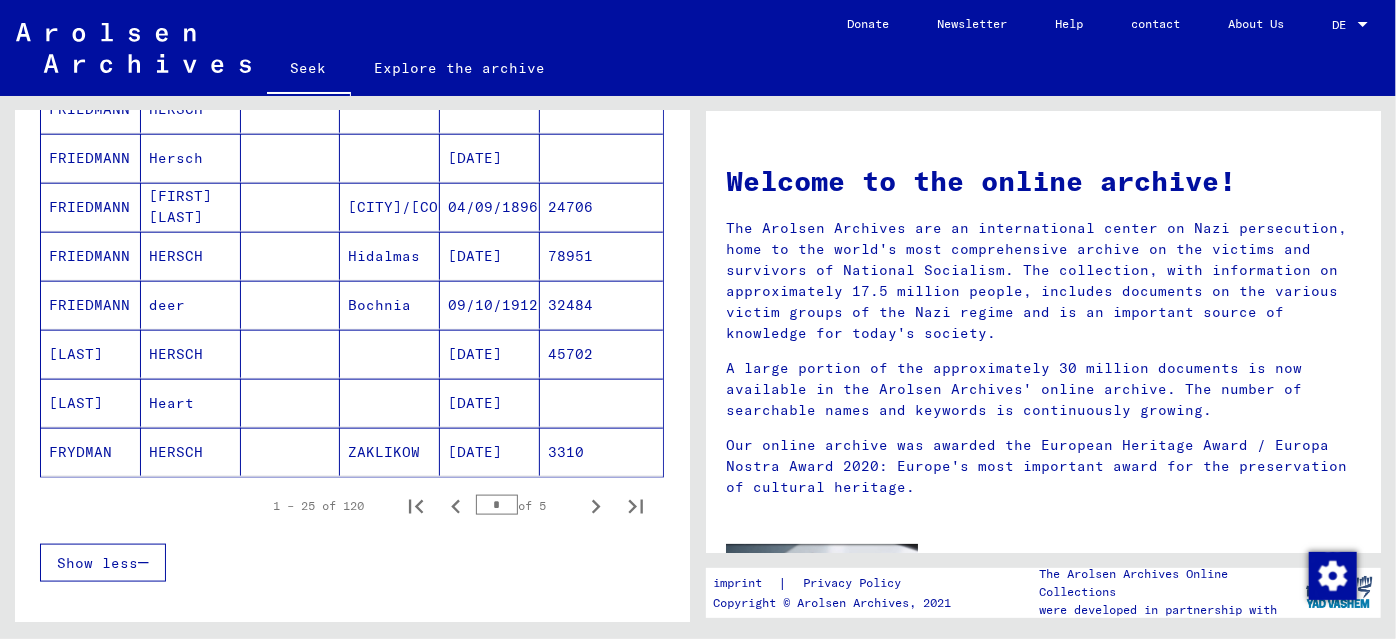 scroll, scrollTop: 1181, scrollLeft: 0, axis: vertical 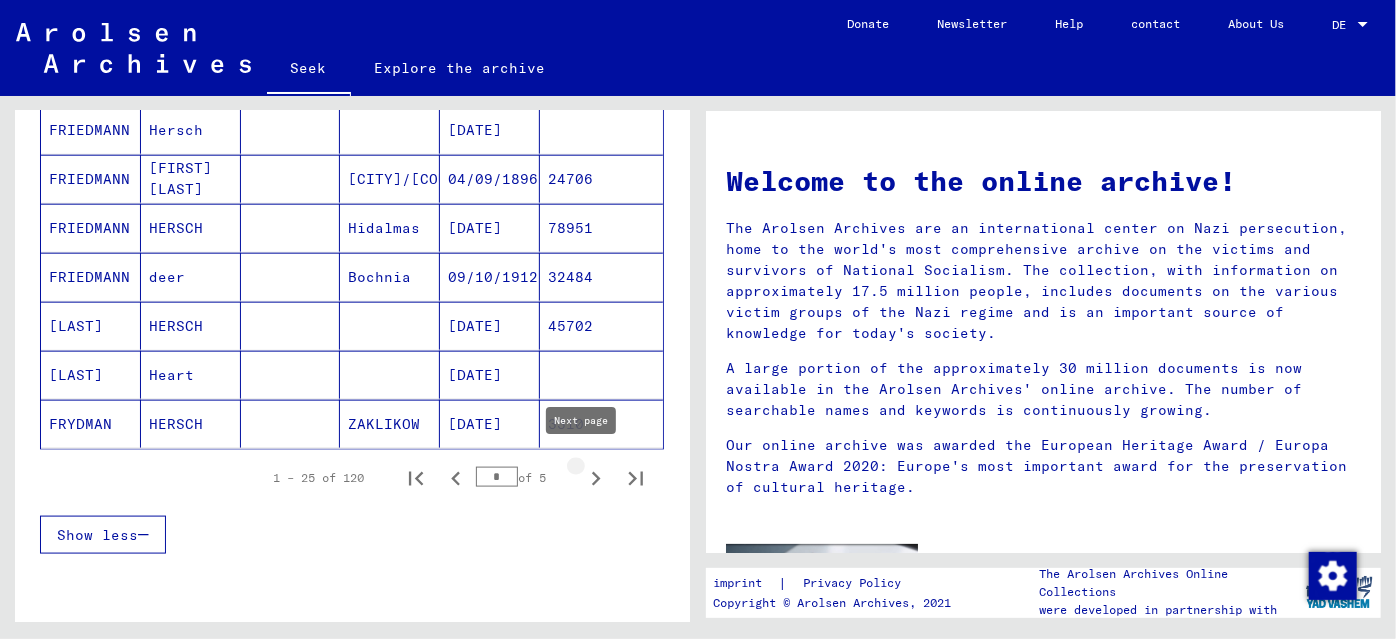 click 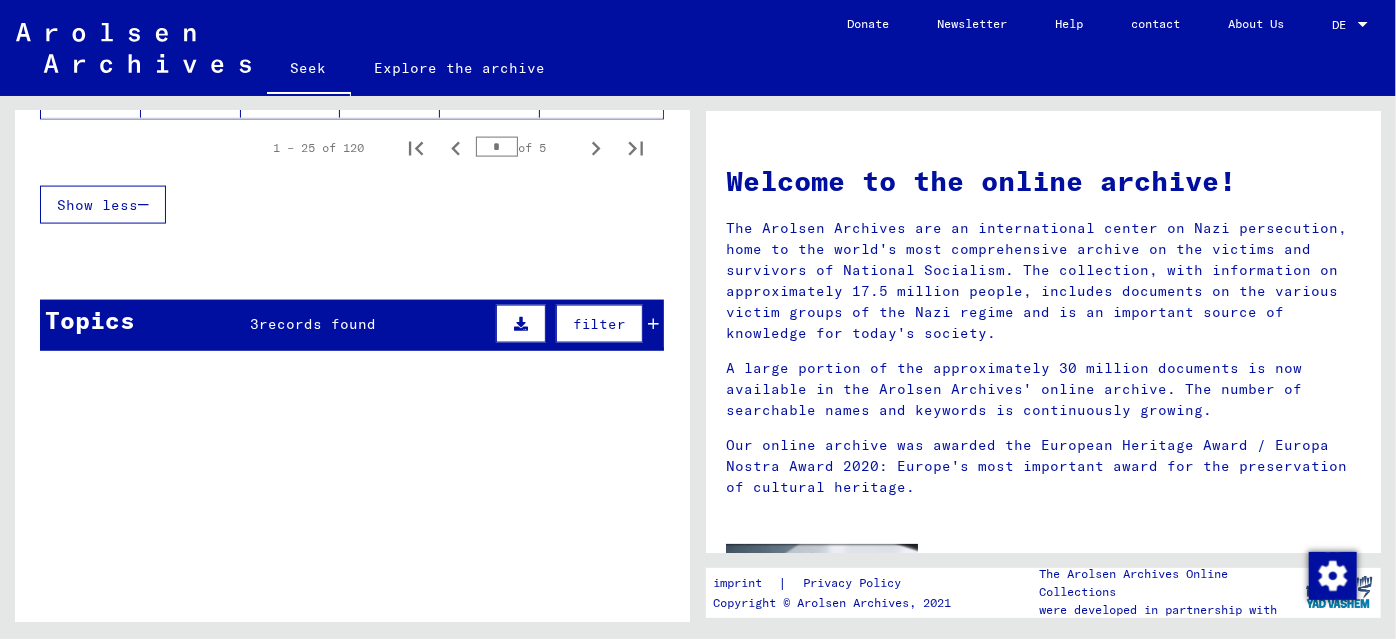 scroll, scrollTop: 1401, scrollLeft: 0, axis: vertical 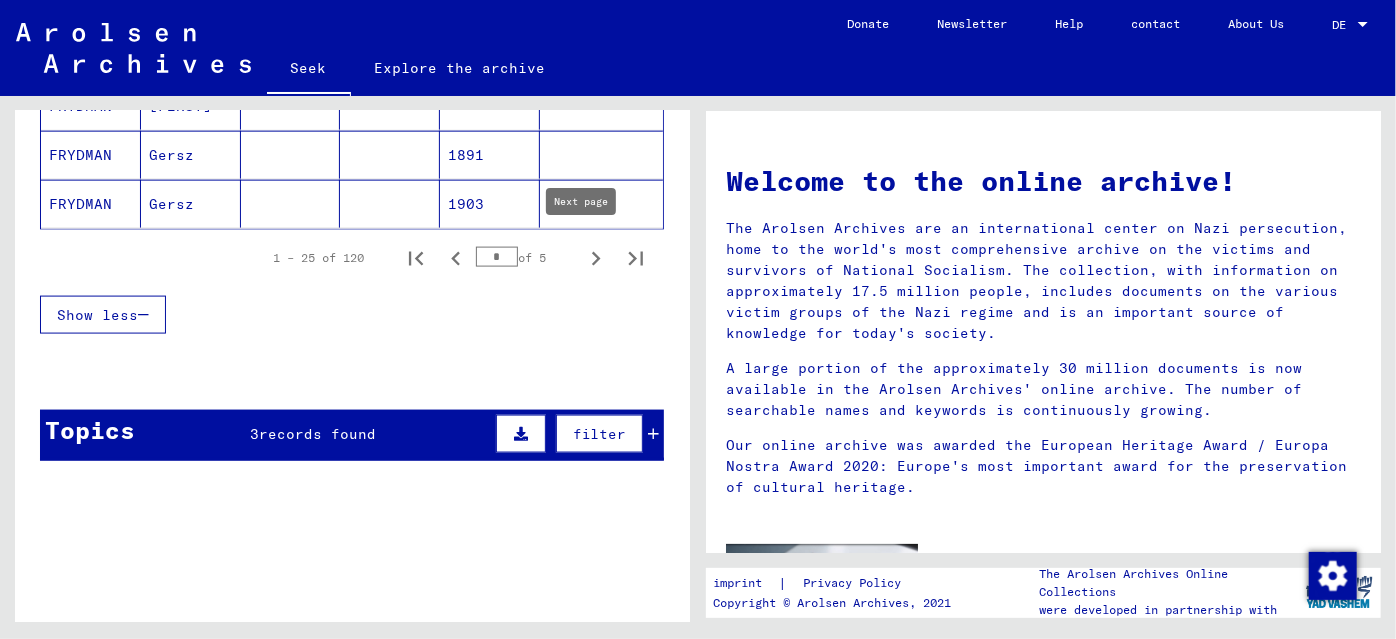 click 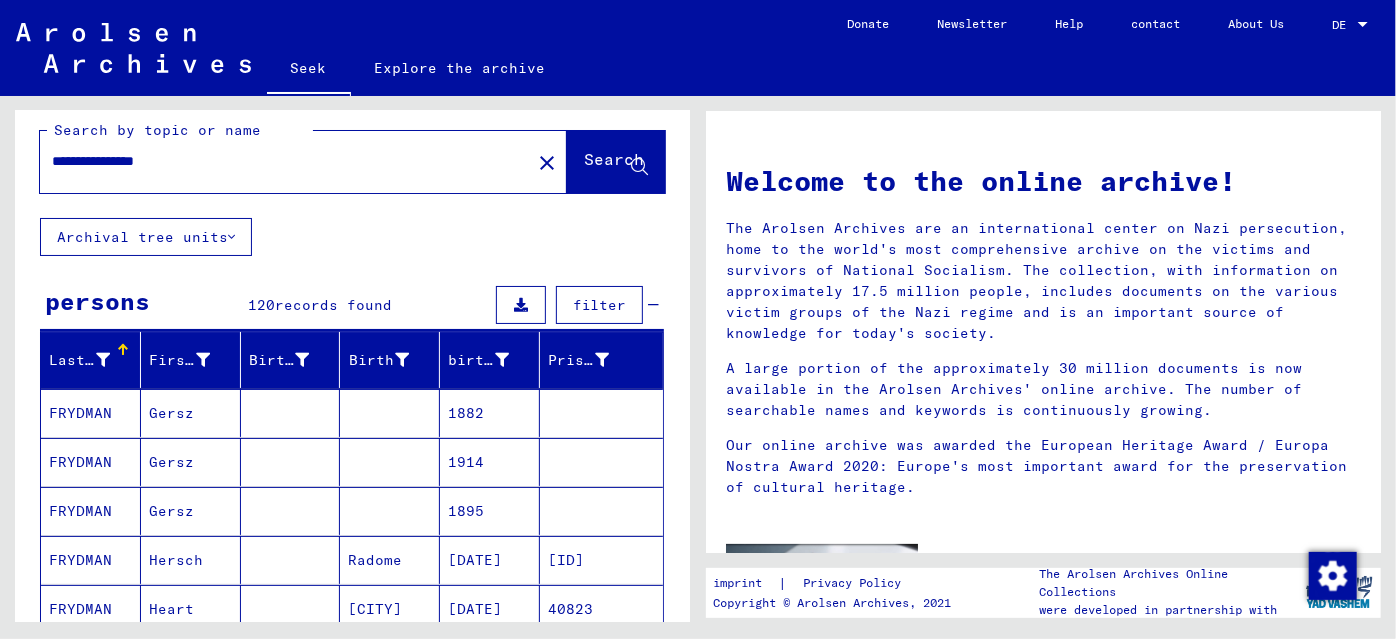 scroll, scrollTop: 0, scrollLeft: 0, axis: both 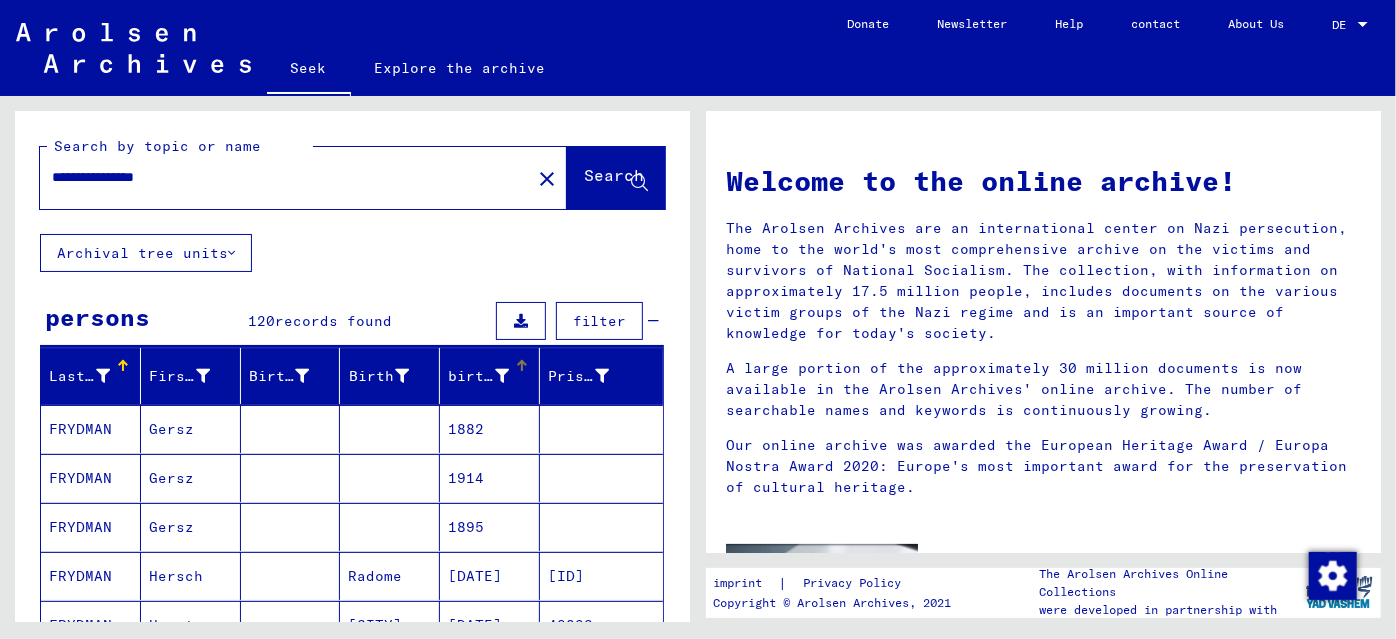 click on "birth date" at bounding box center [478, 376] 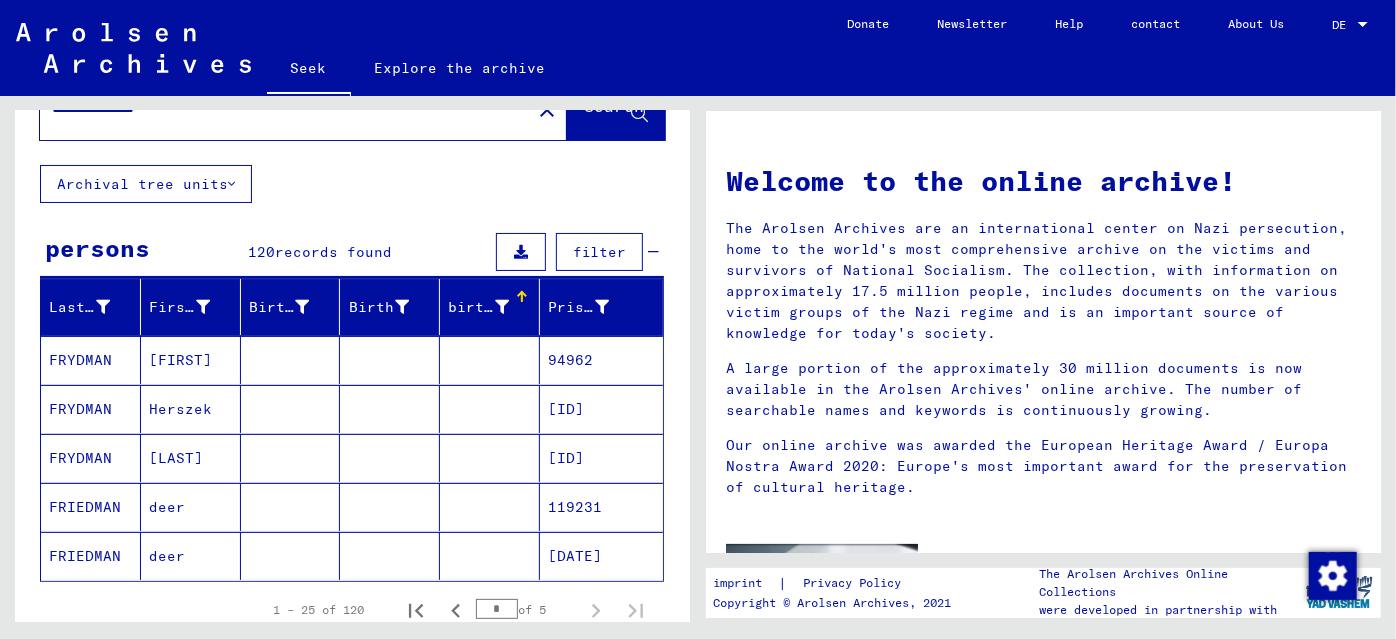 scroll, scrollTop: 454, scrollLeft: 0, axis: vertical 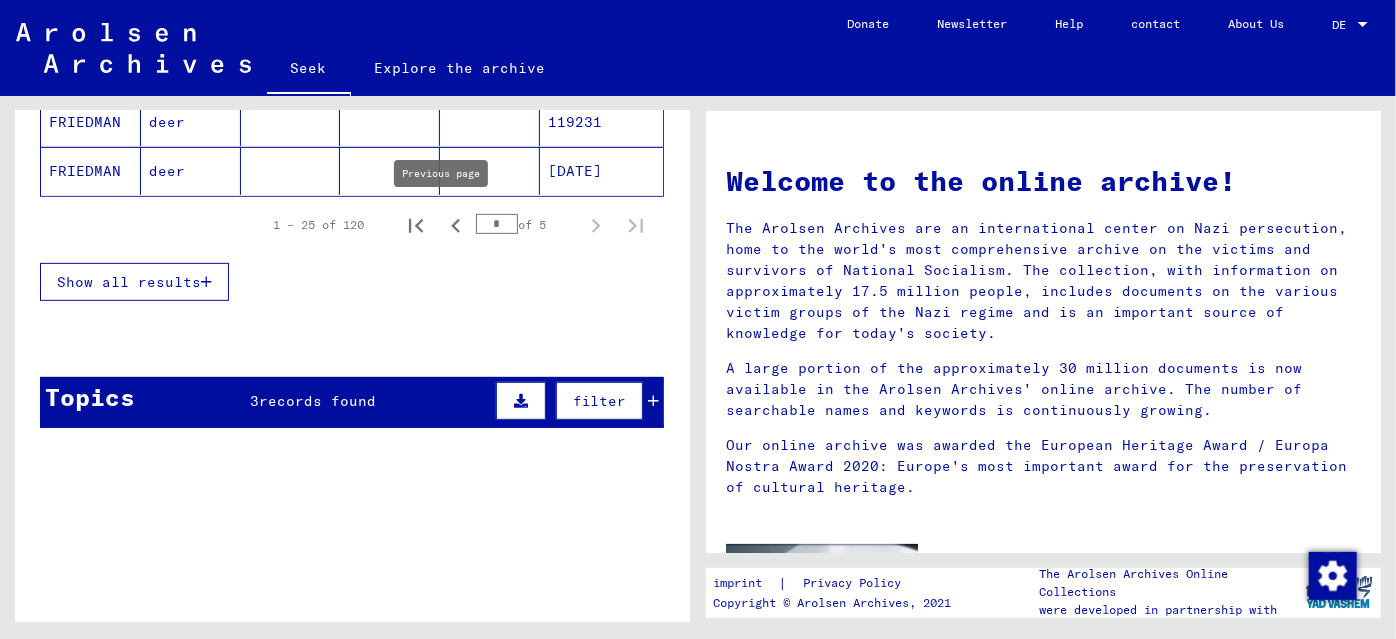 click 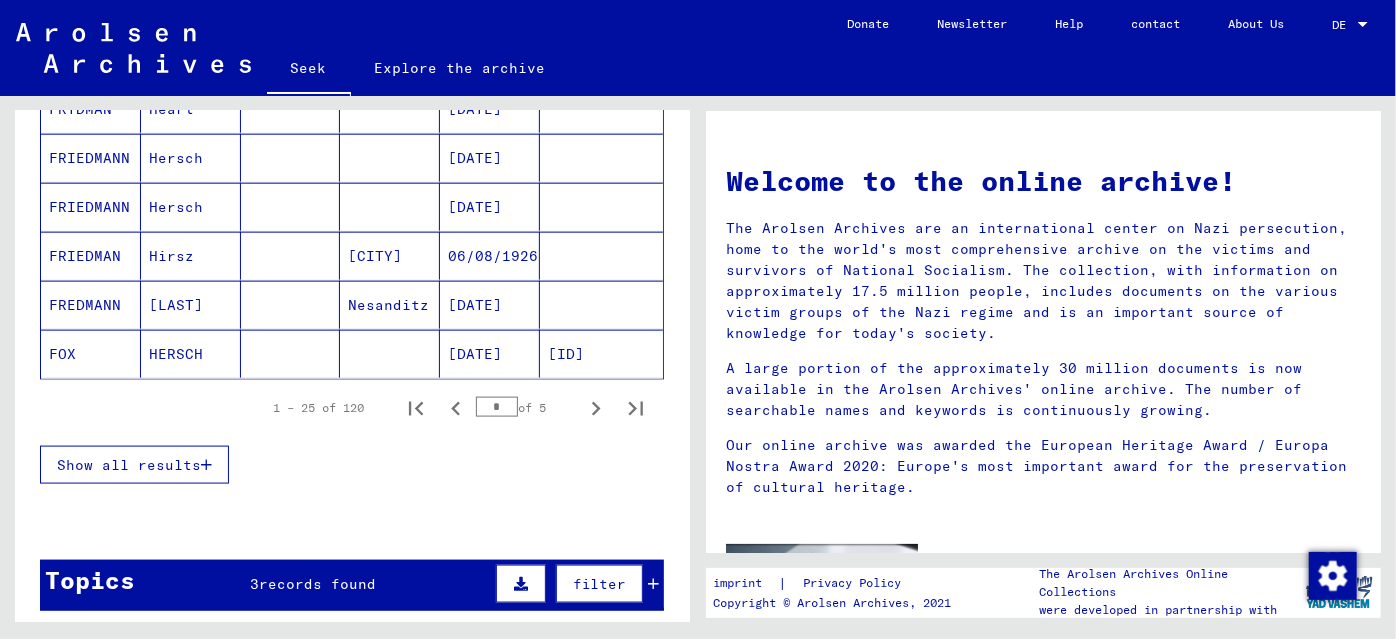 scroll, scrollTop: 1272, scrollLeft: 0, axis: vertical 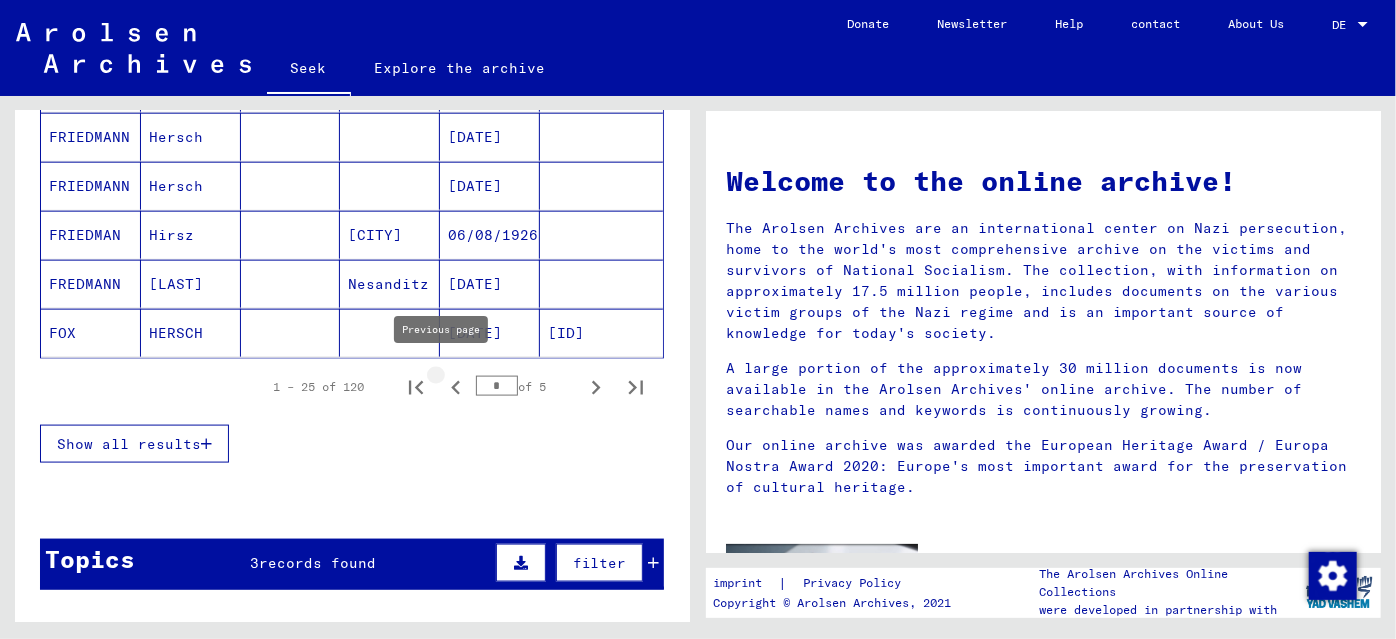 click 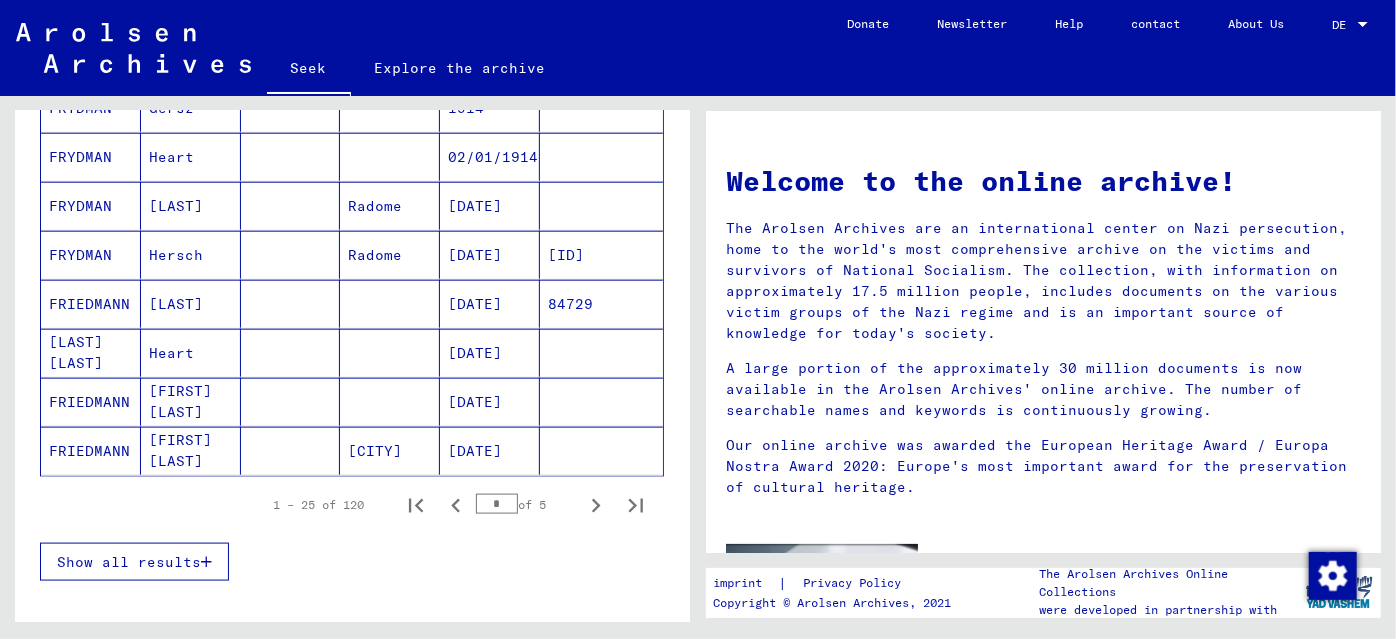 scroll, scrollTop: 1181, scrollLeft: 0, axis: vertical 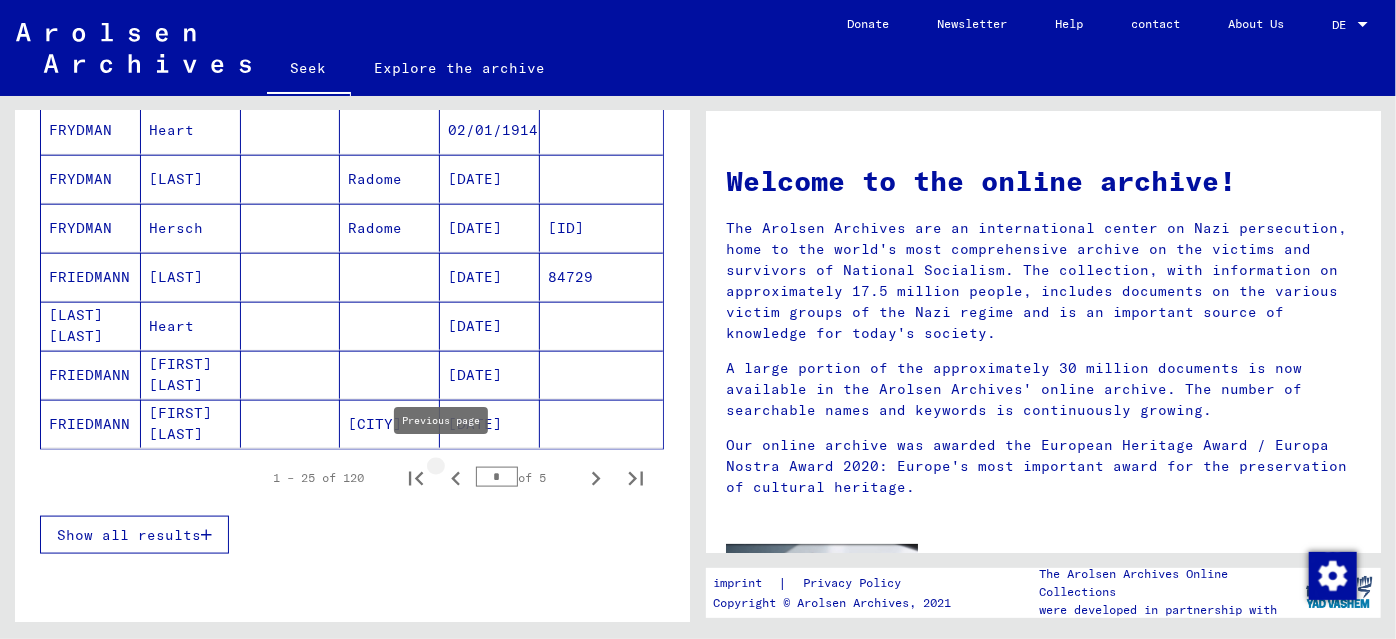 click 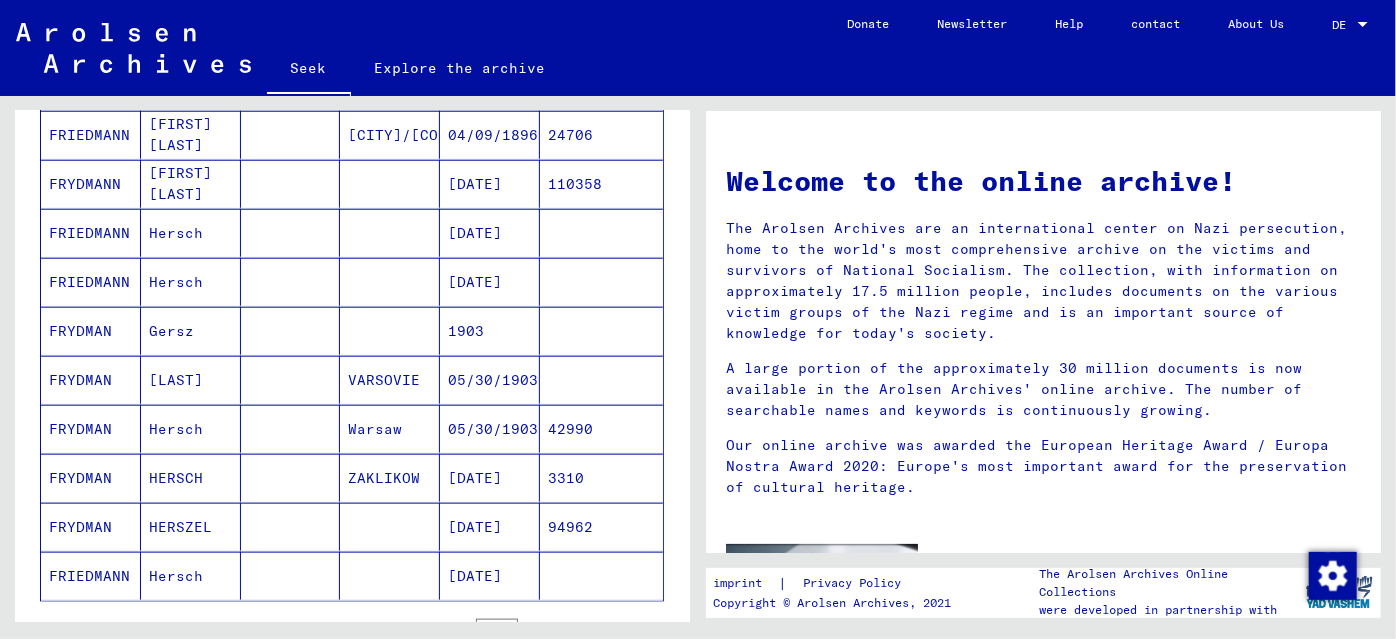 scroll, scrollTop: 1090, scrollLeft: 0, axis: vertical 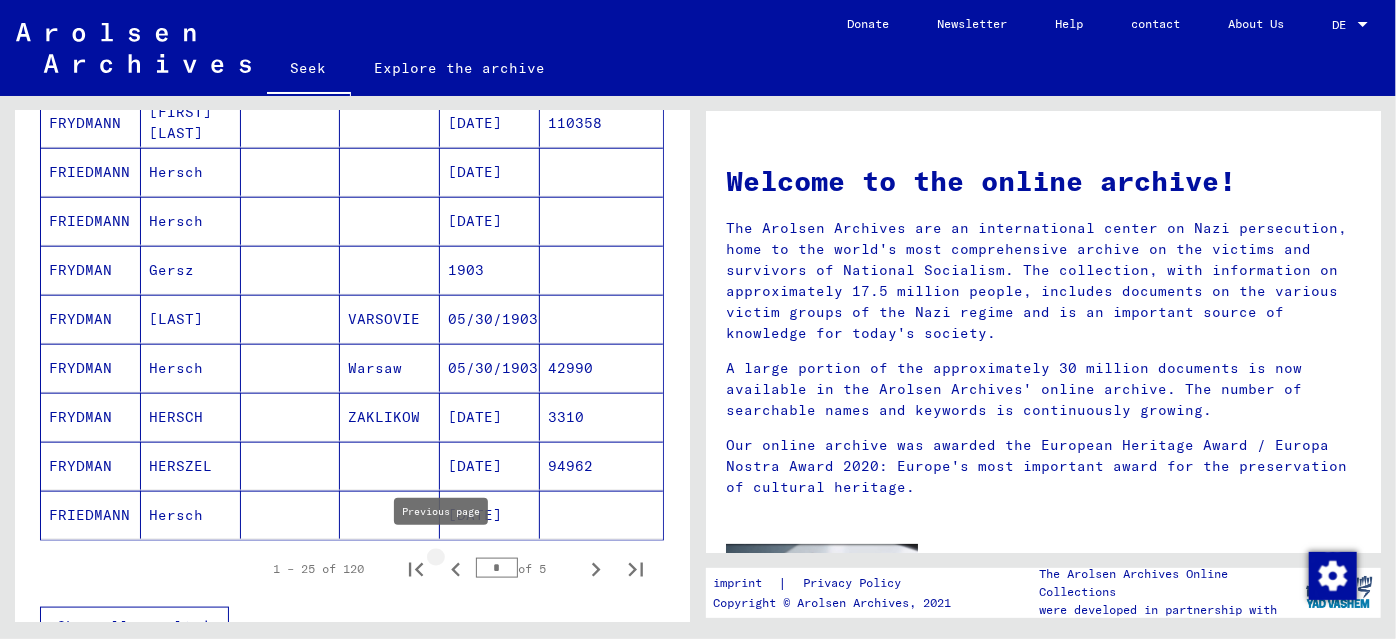 click 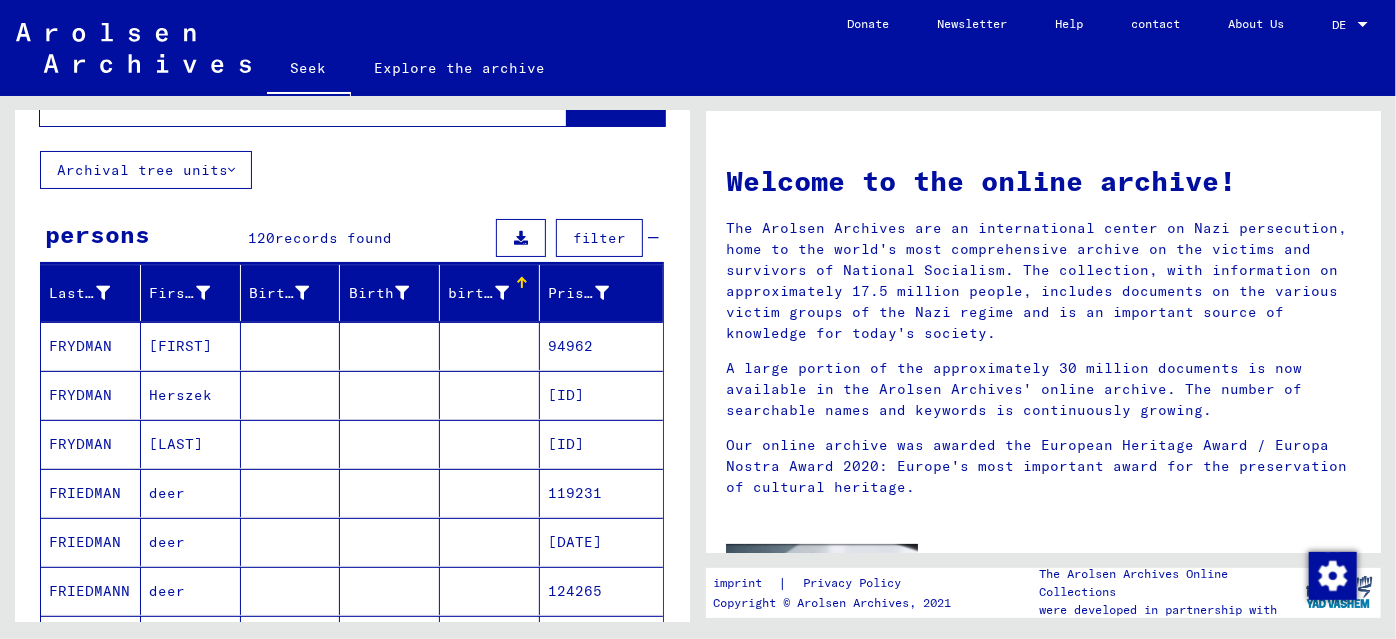scroll, scrollTop: 181, scrollLeft: 0, axis: vertical 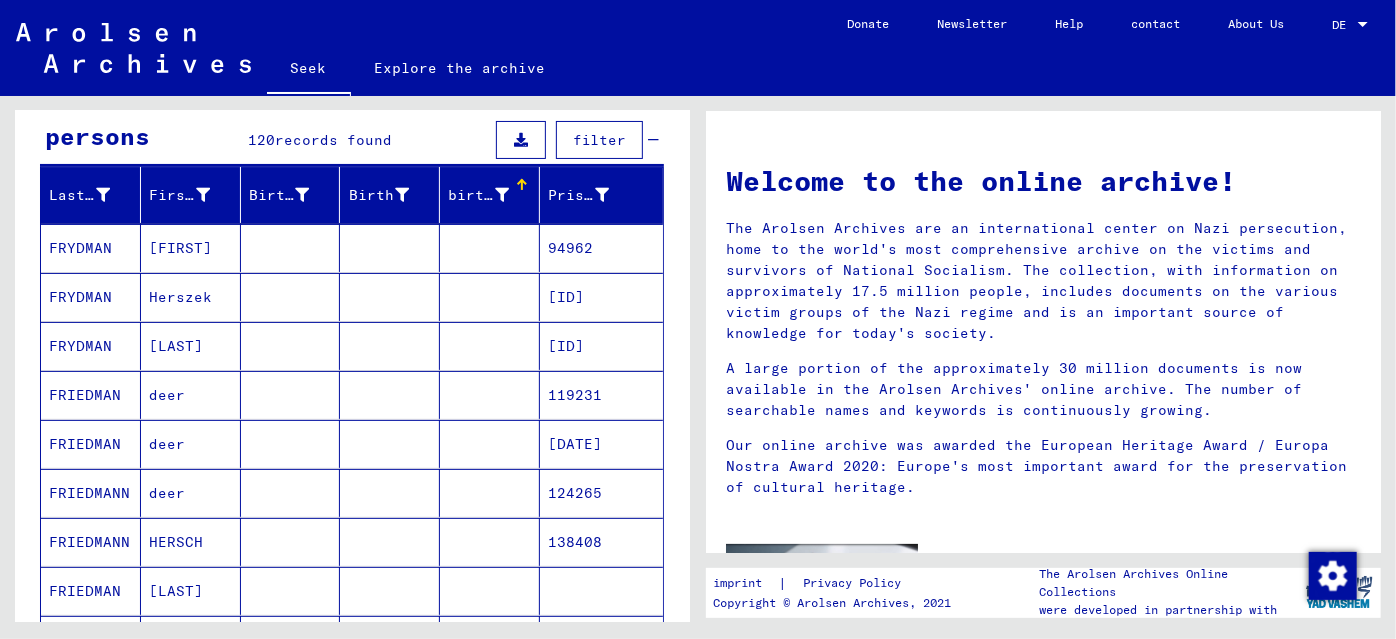click on "138408" 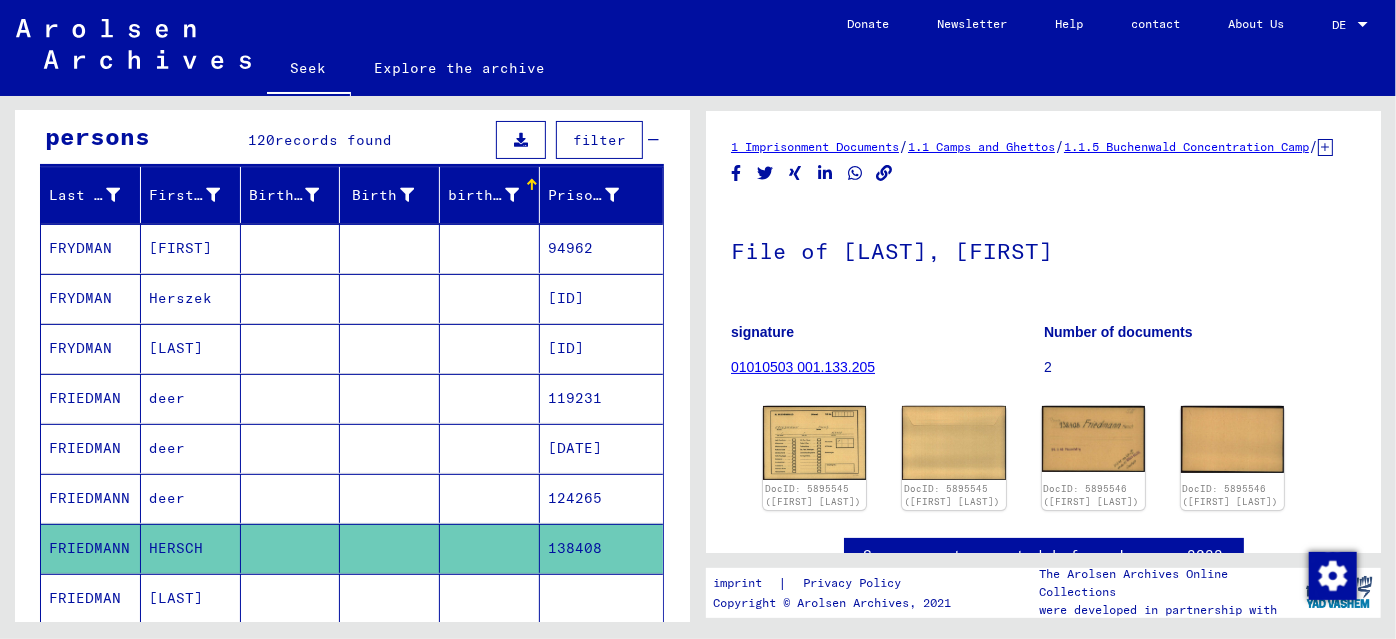 scroll, scrollTop: 0, scrollLeft: 0, axis: both 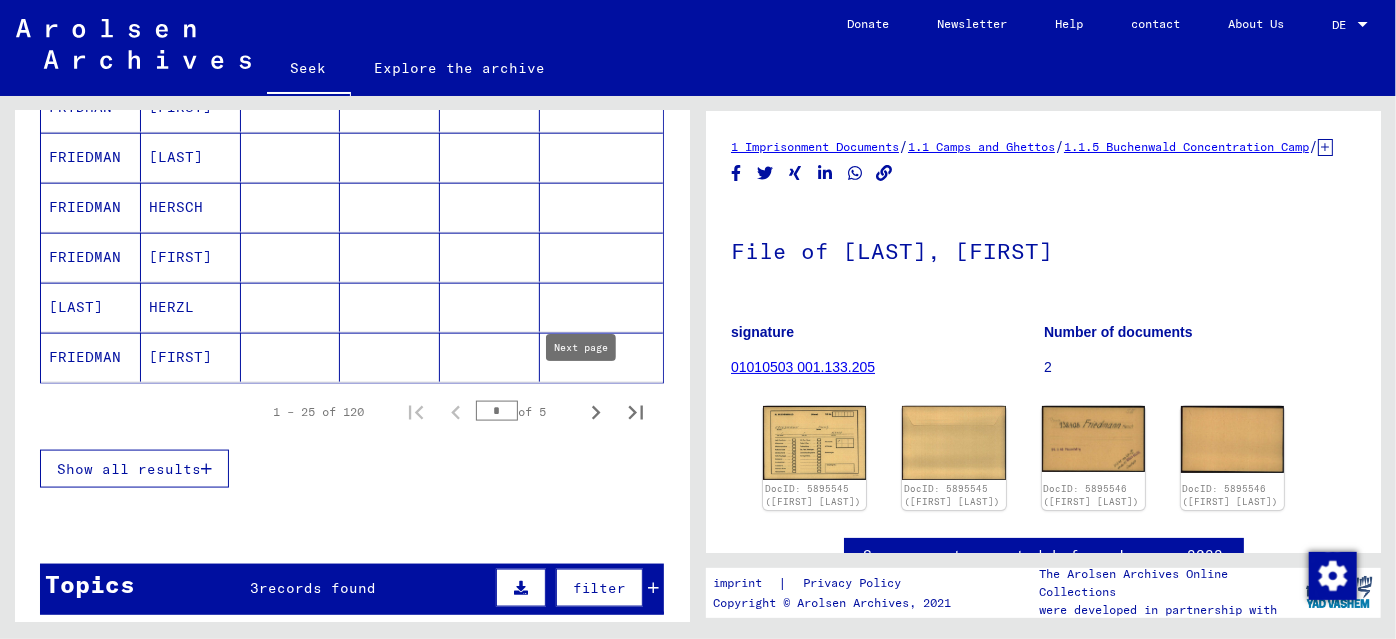 click 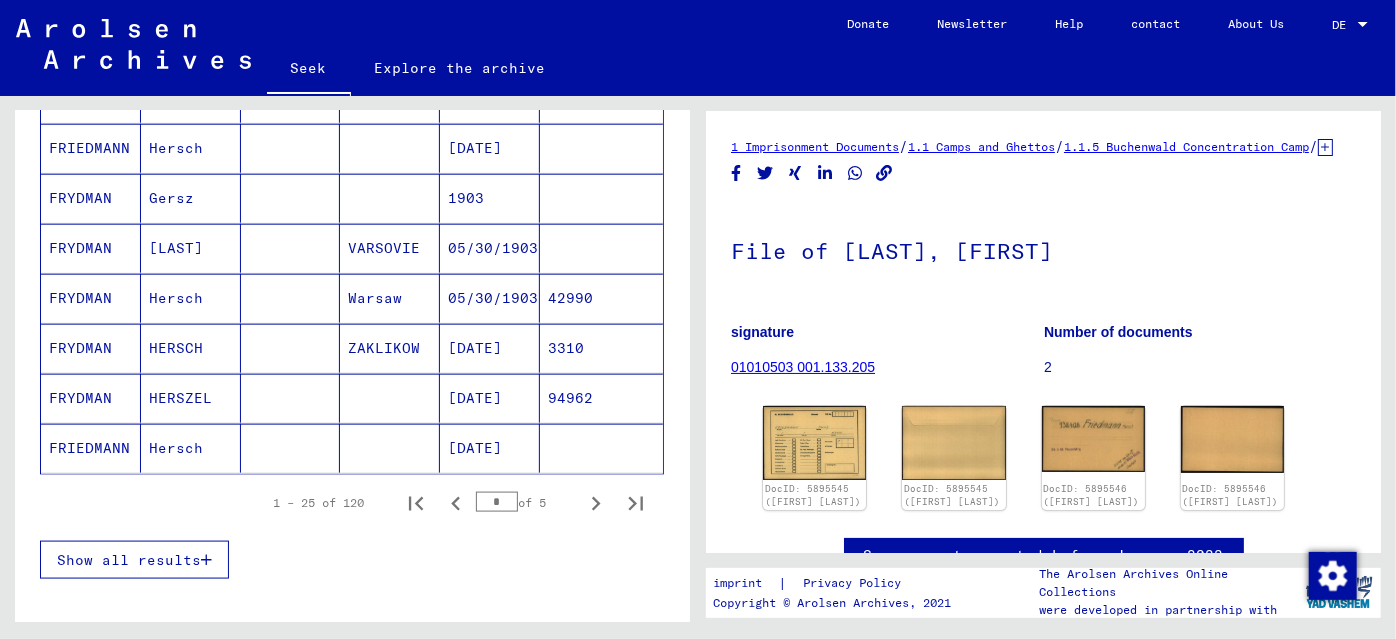 scroll, scrollTop: 1090, scrollLeft: 0, axis: vertical 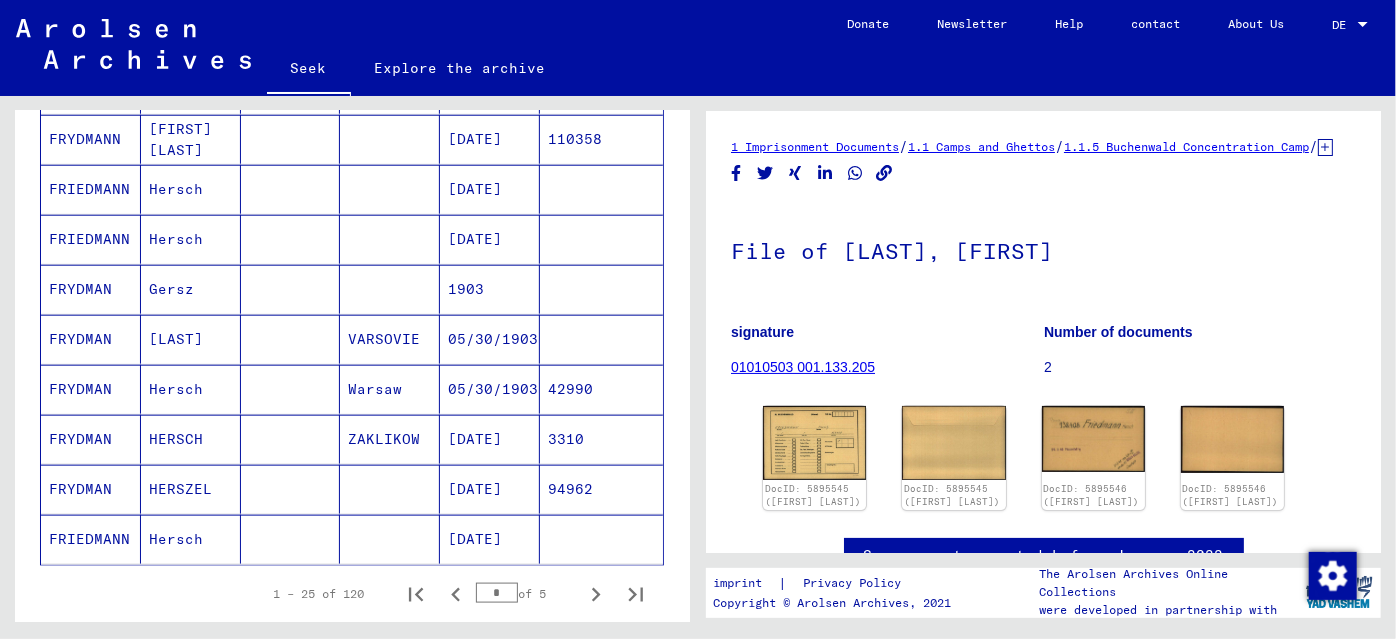click on "05/30/1903" at bounding box center (475, 439) 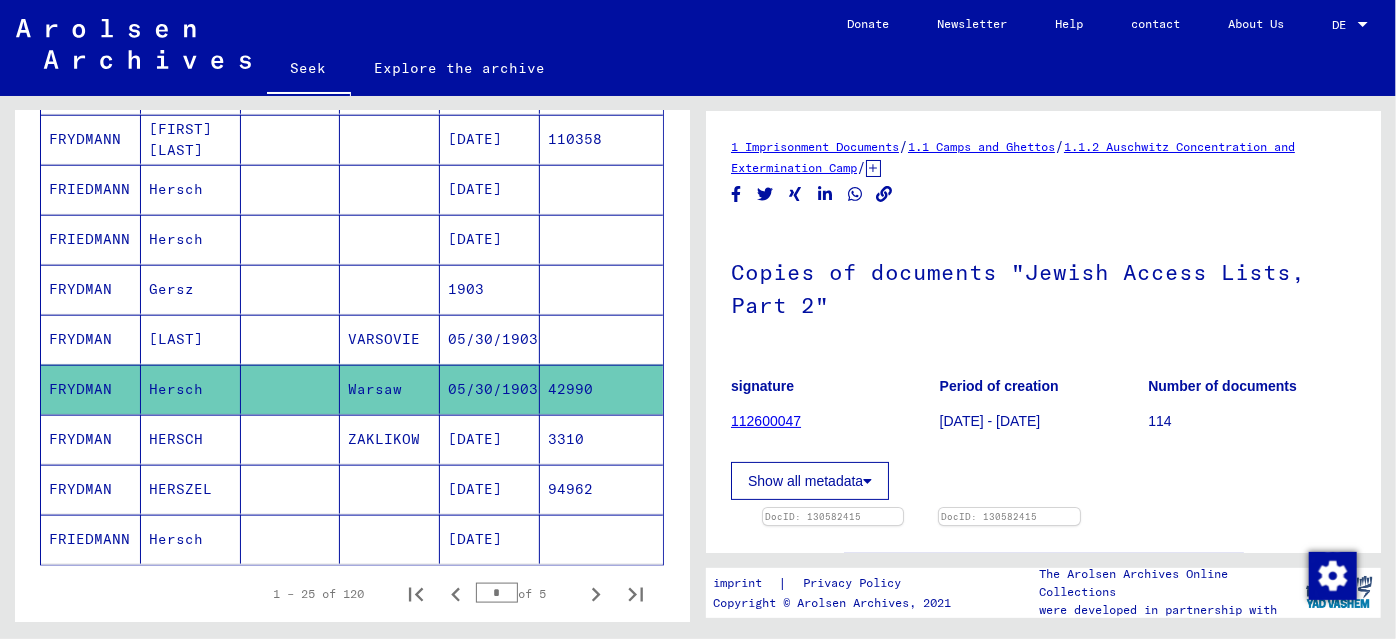 scroll, scrollTop: 0, scrollLeft: 0, axis: both 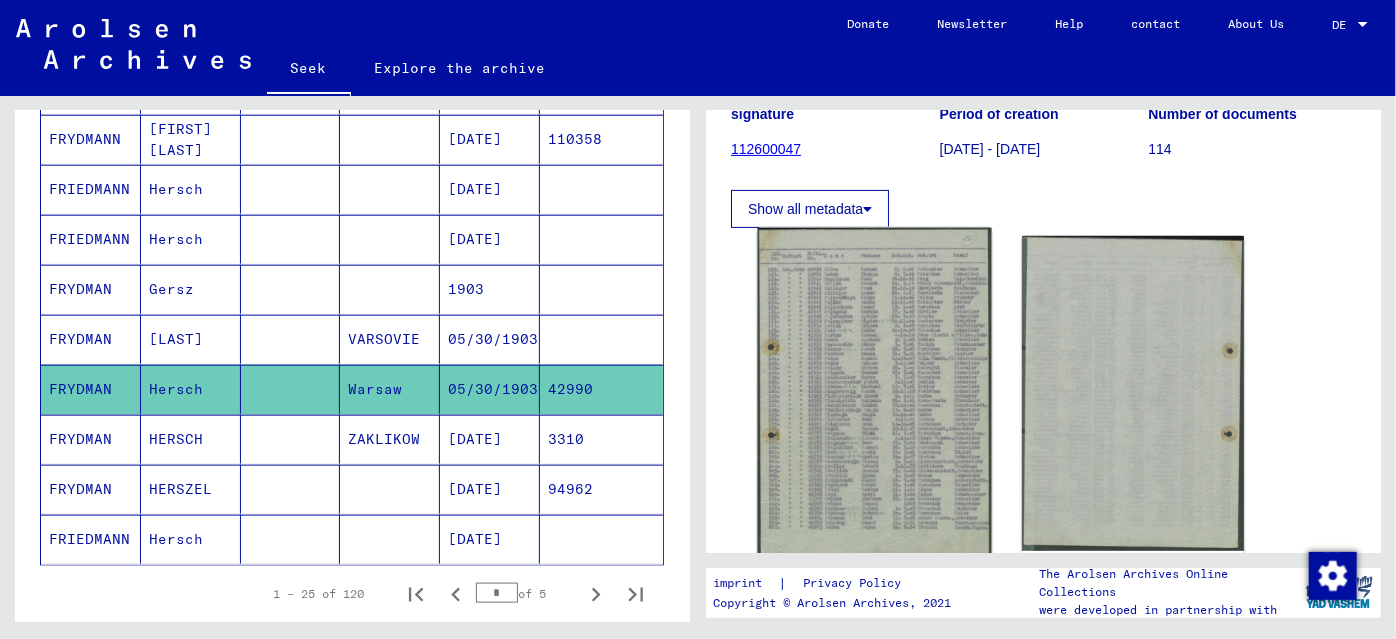 click 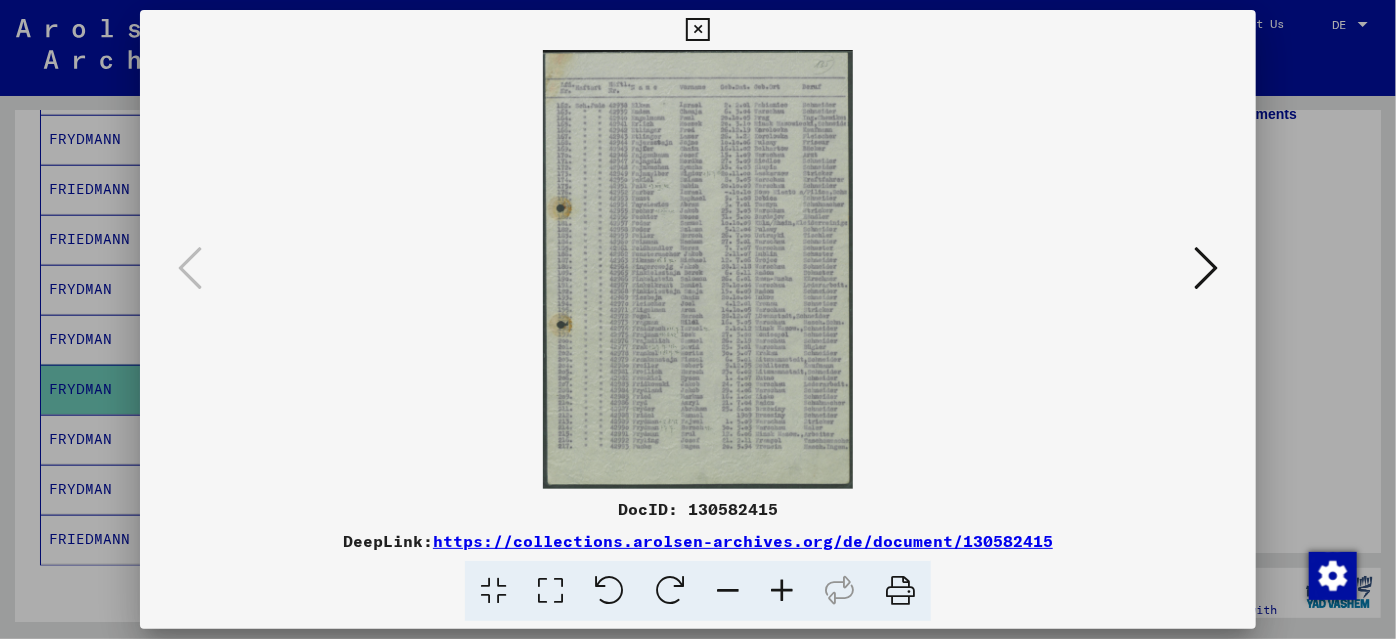 click at bounding box center [782, 591] 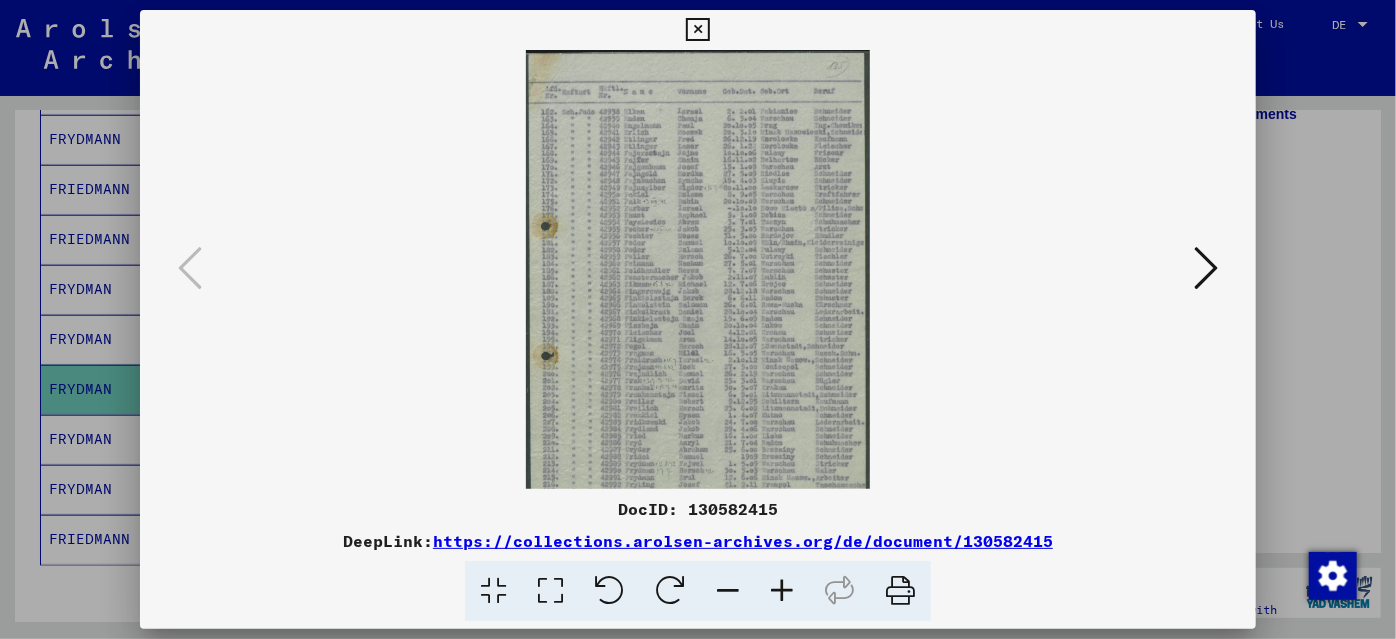 click at bounding box center (782, 591) 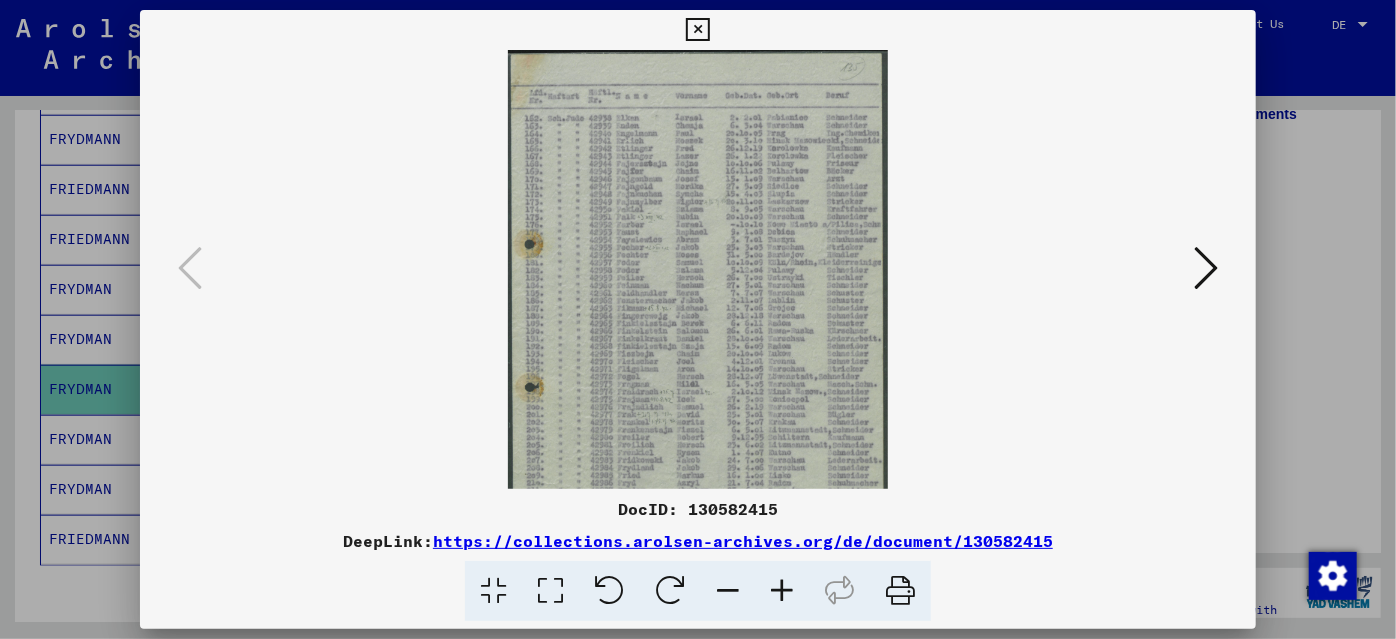 click at bounding box center (782, 591) 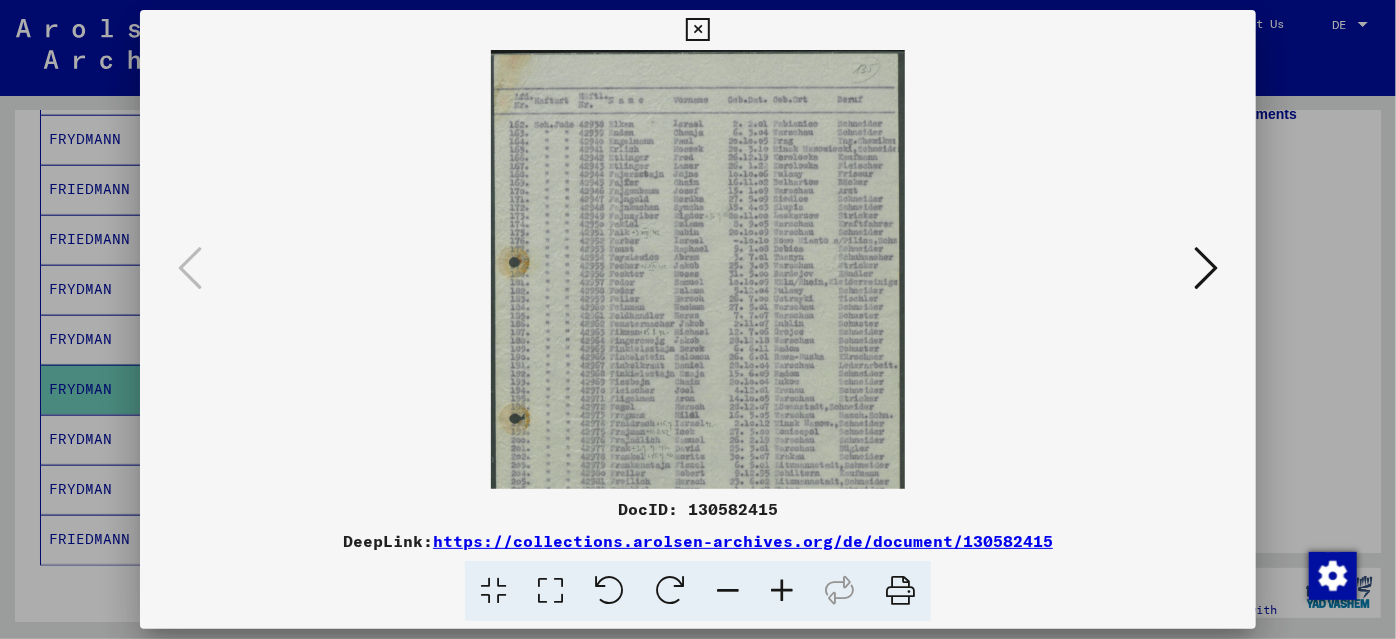 click at bounding box center (782, 591) 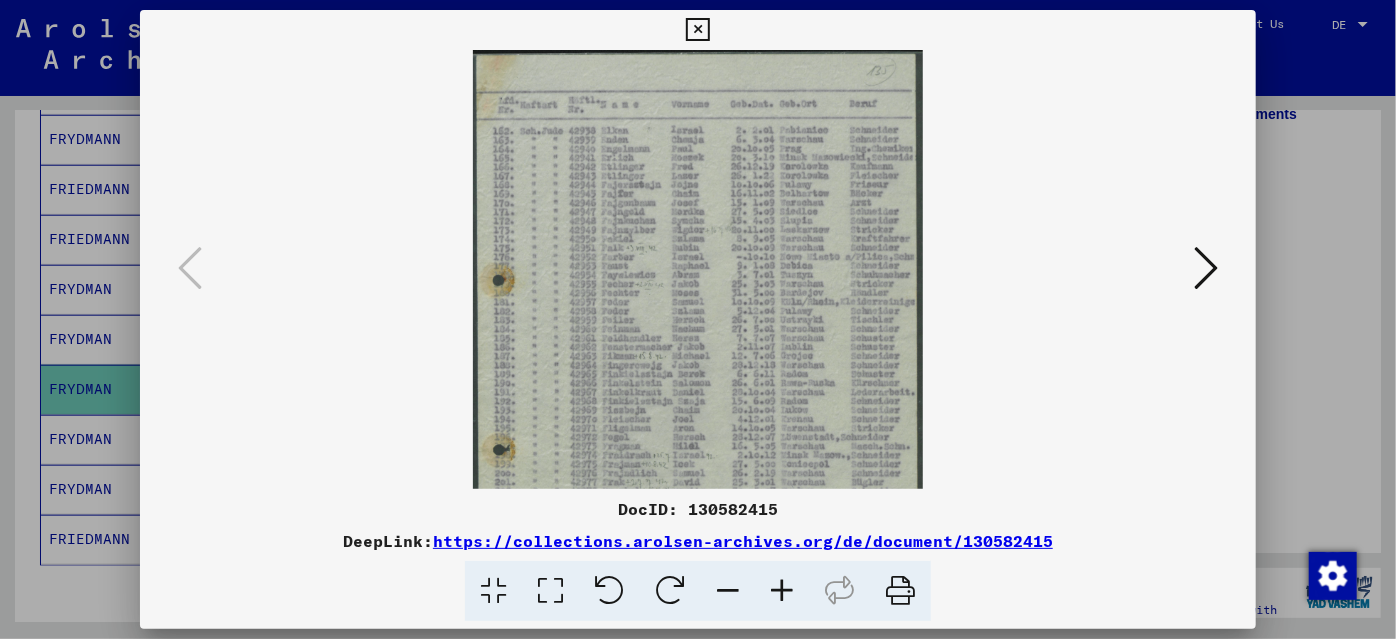 click at bounding box center (782, 591) 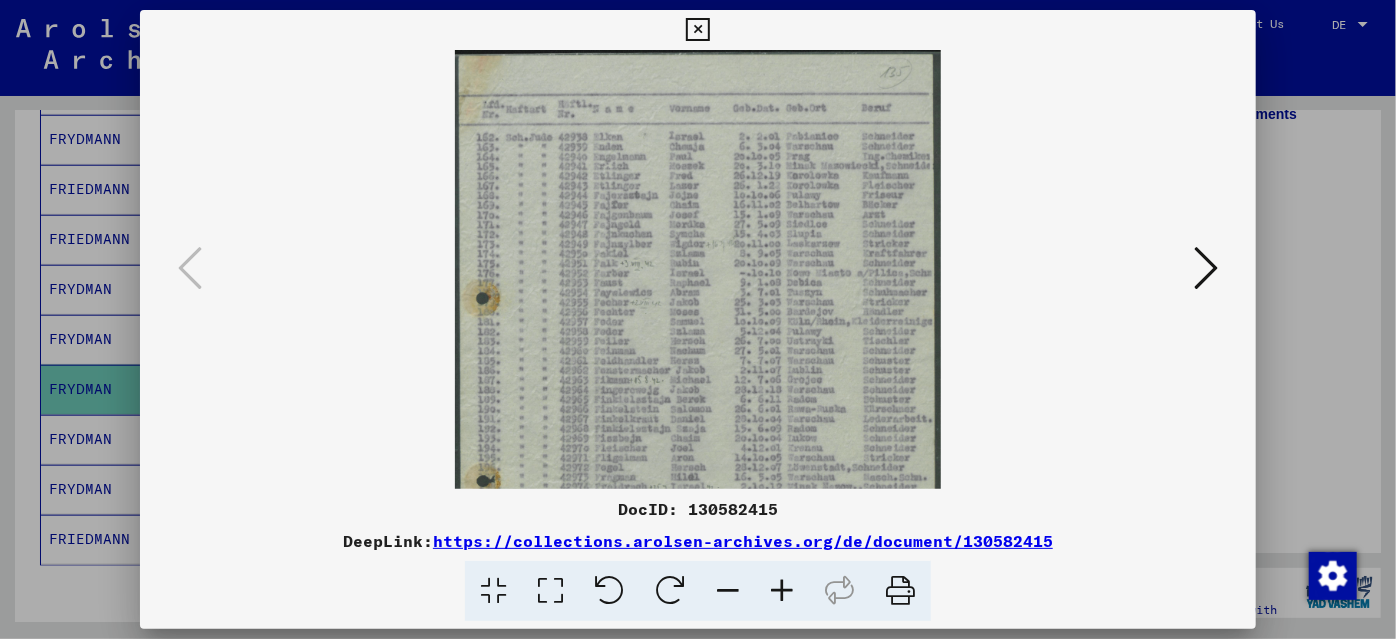 click at bounding box center [782, 591] 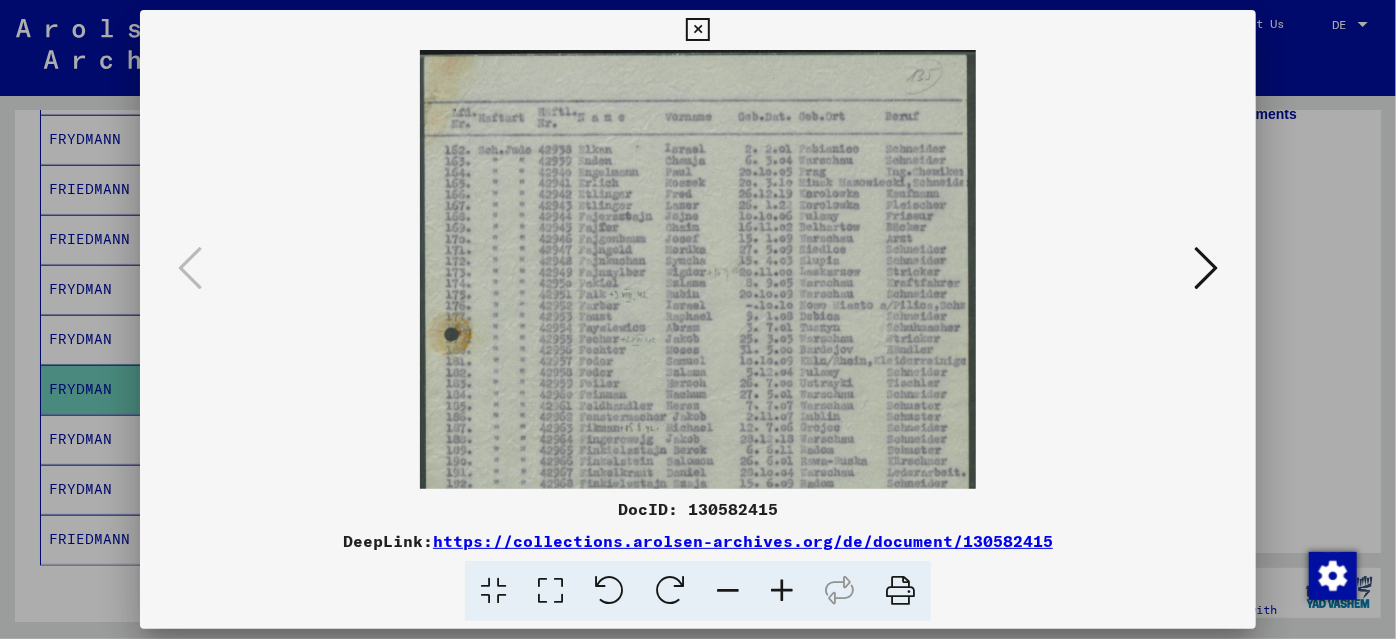 click at bounding box center [782, 591] 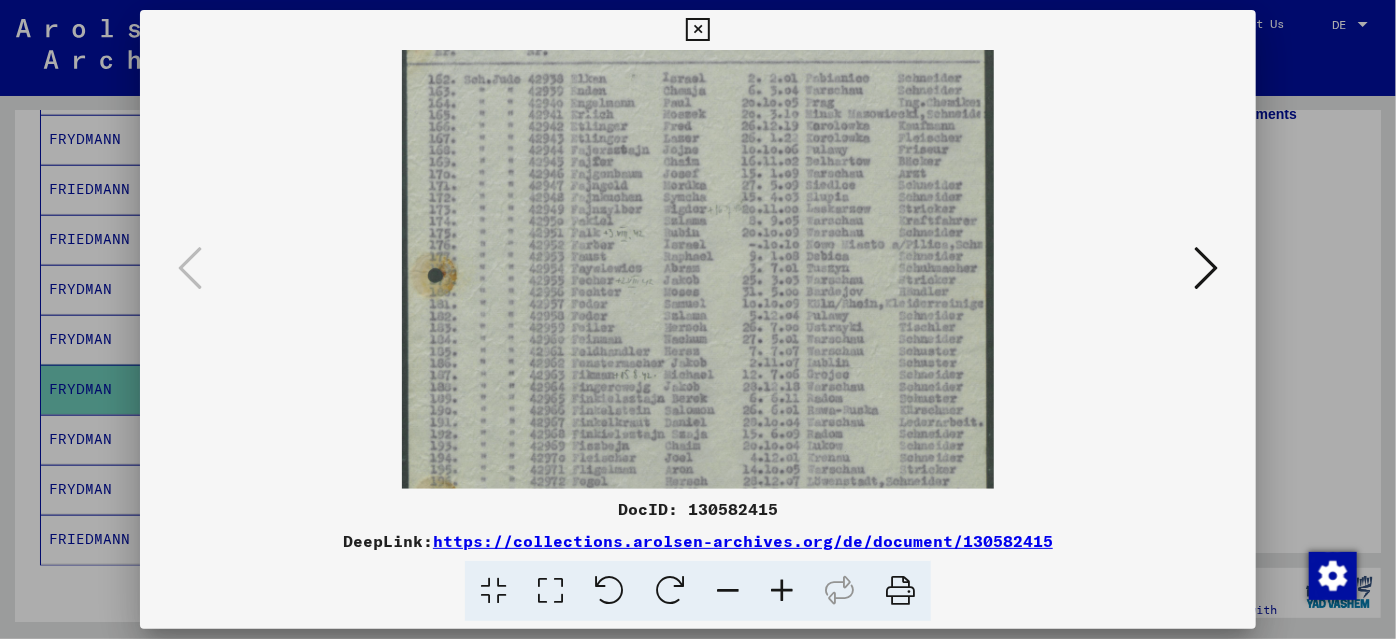 drag, startPoint x: 738, startPoint y: 450, endPoint x: 736, endPoint y: 372, distance: 78.025635 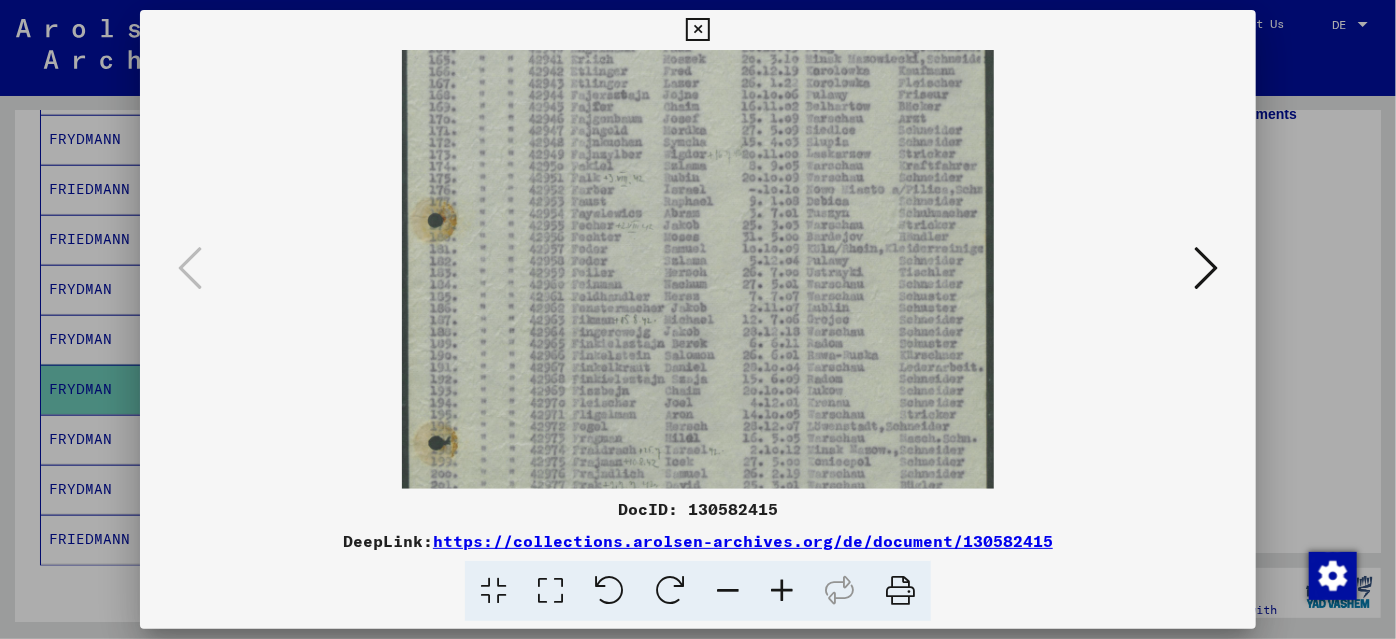 drag, startPoint x: 755, startPoint y: 402, endPoint x: 743, endPoint y: 305, distance: 97.73945 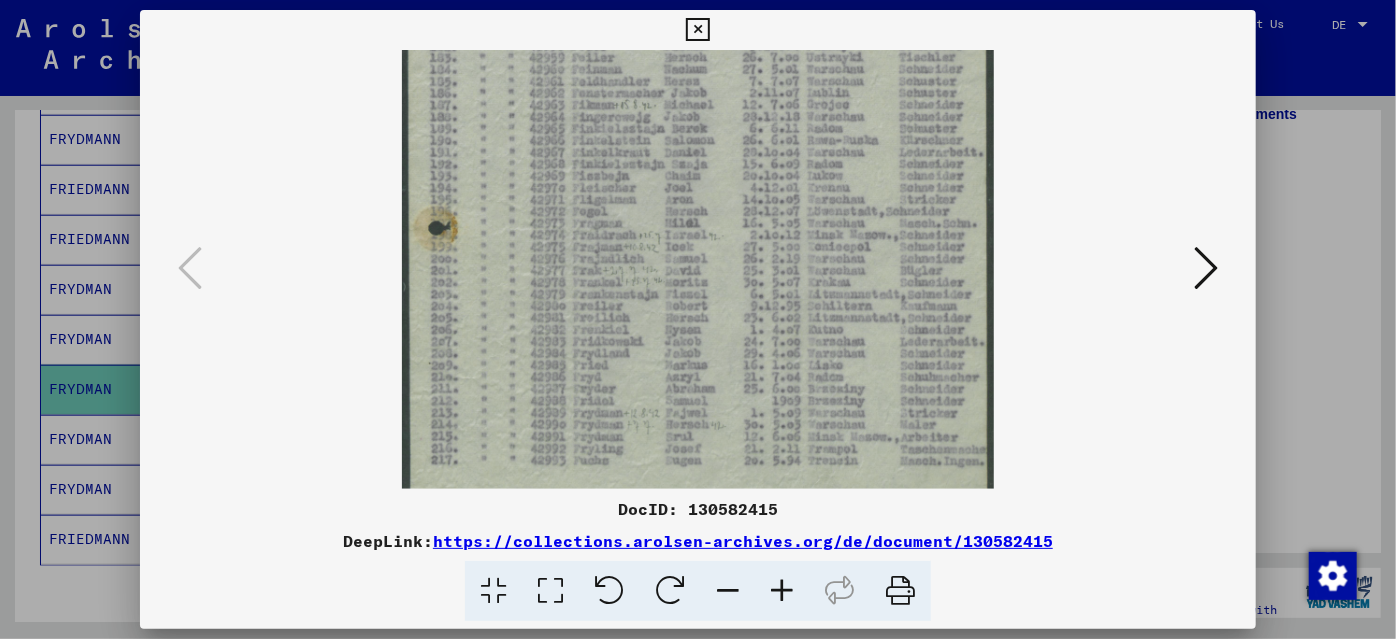 drag, startPoint x: 784, startPoint y: 391, endPoint x: 784, endPoint y: 242, distance: 149 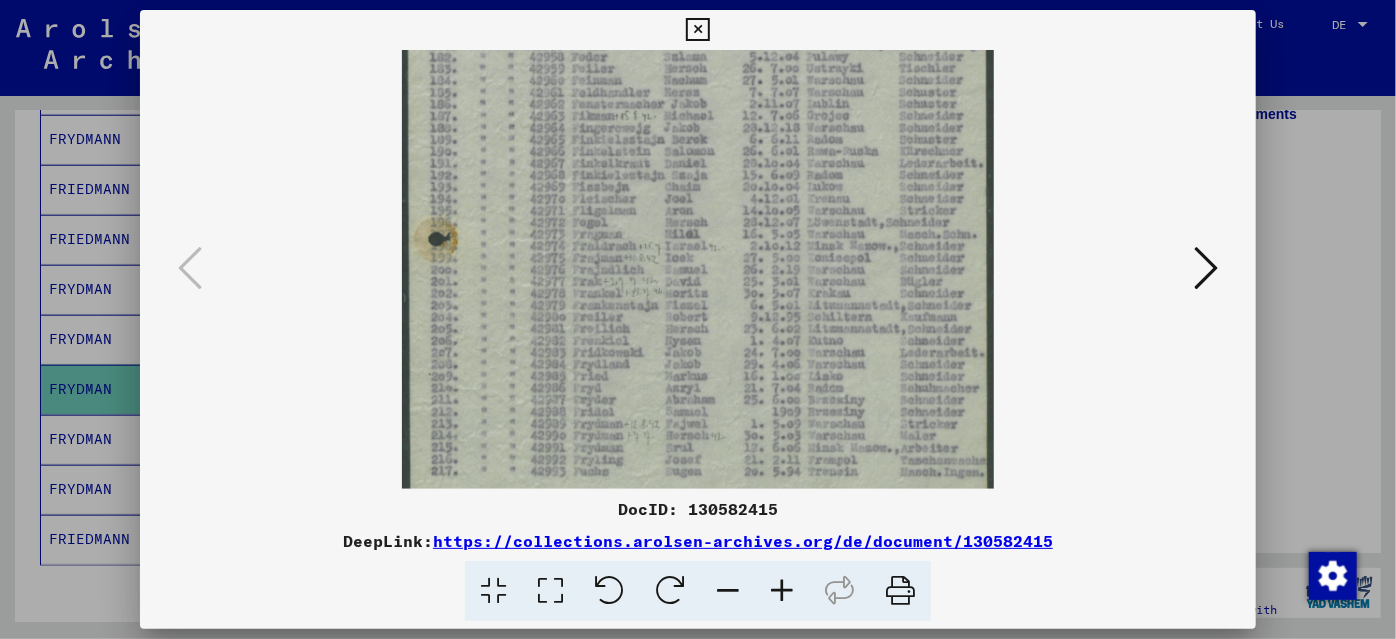 scroll, scrollTop: 328, scrollLeft: 0, axis: vertical 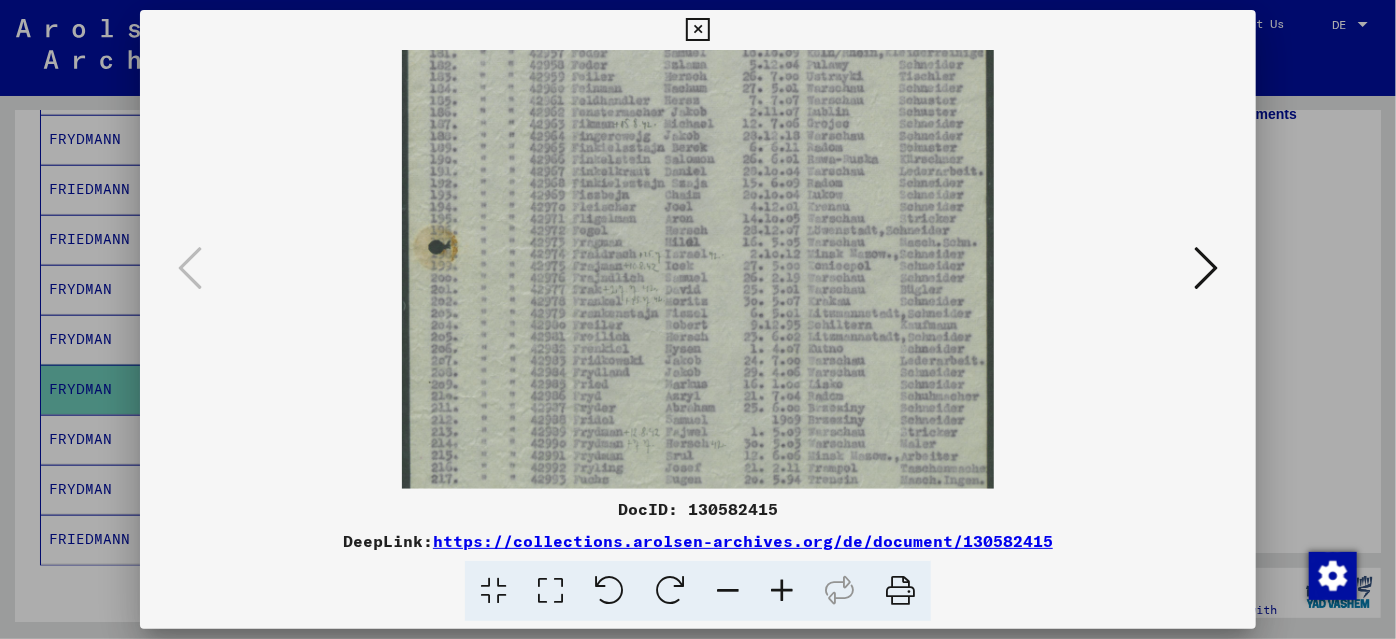 drag, startPoint x: 621, startPoint y: 313, endPoint x: 621, endPoint y: 364, distance: 51 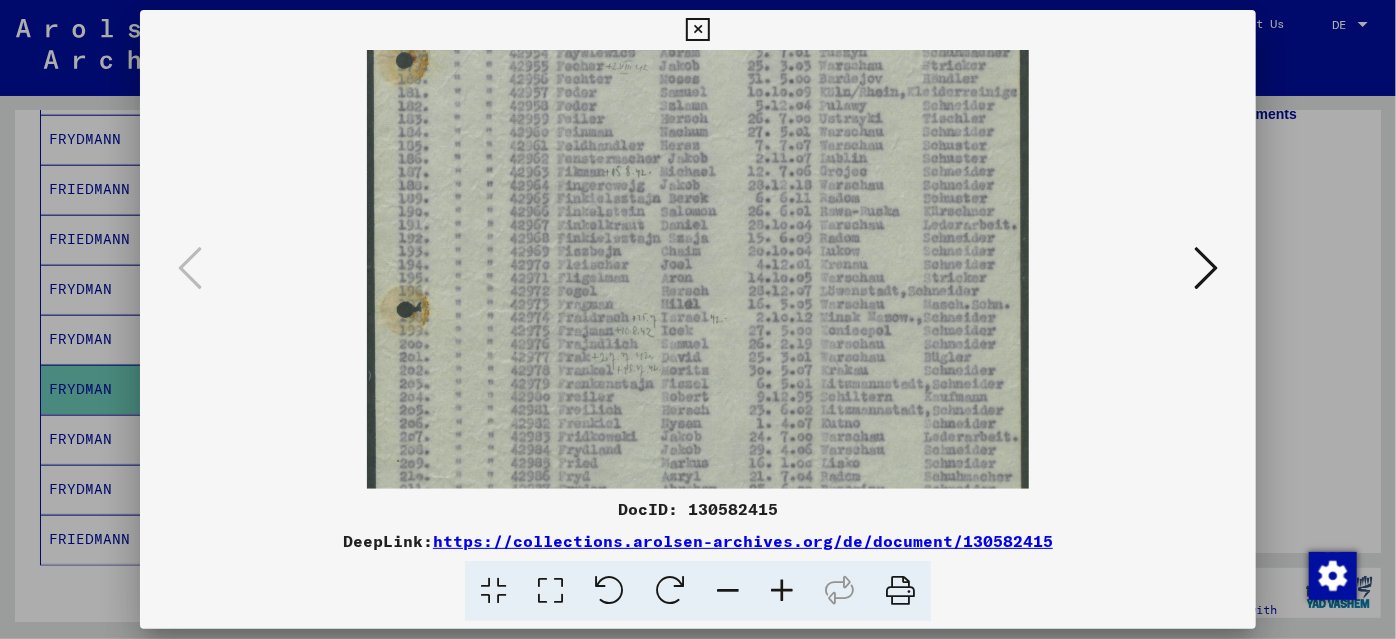 click at bounding box center [782, 591] 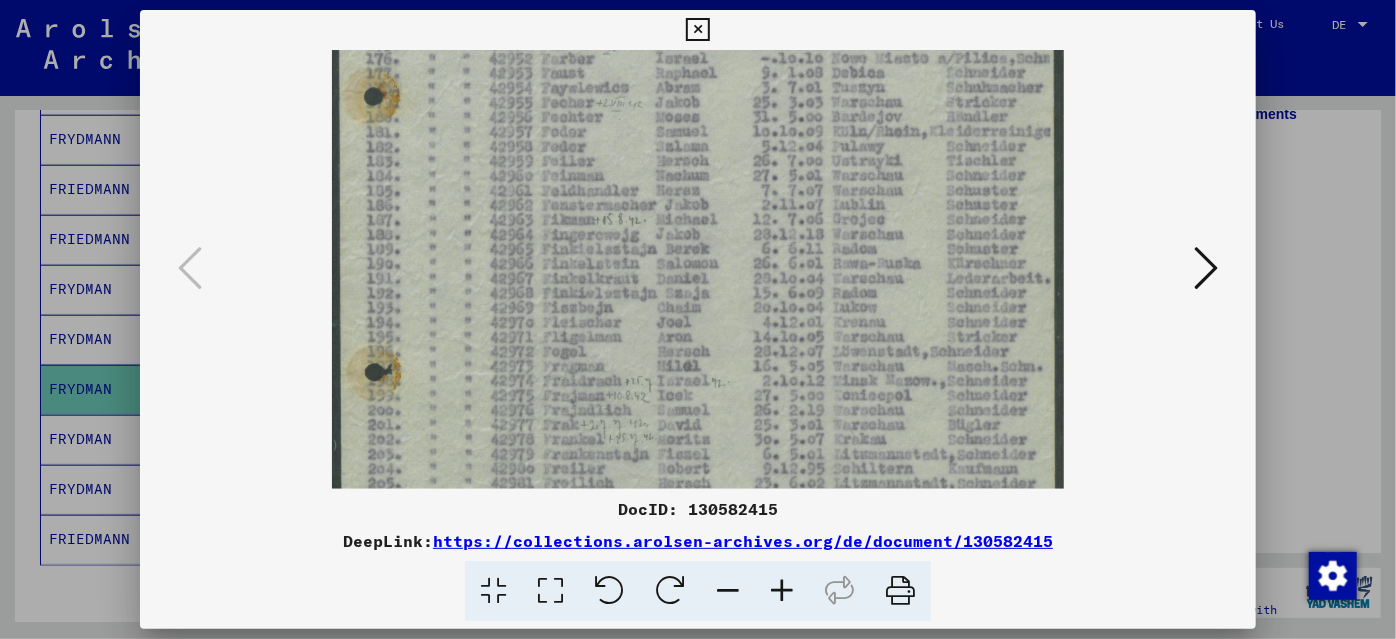 click at bounding box center (782, 591) 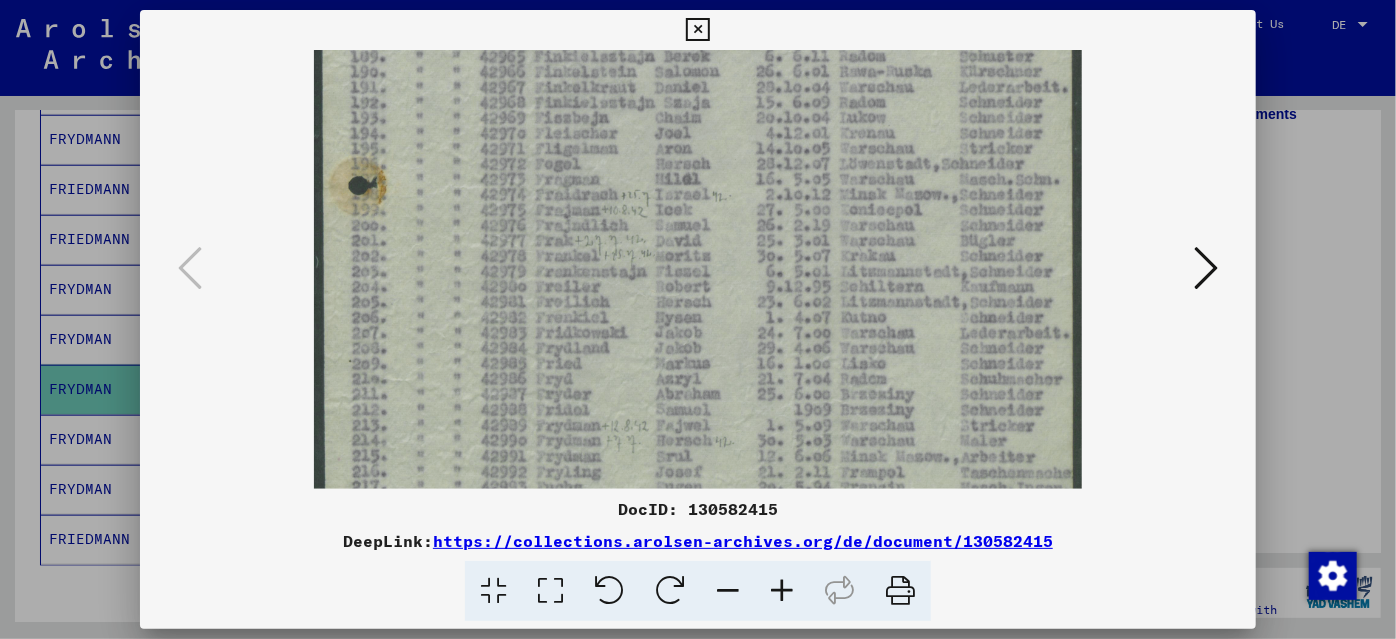 drag, startPoint x: 663, startPoint y: 376, endPoint x: 750, endPoint y: 158, distance: 234.71898 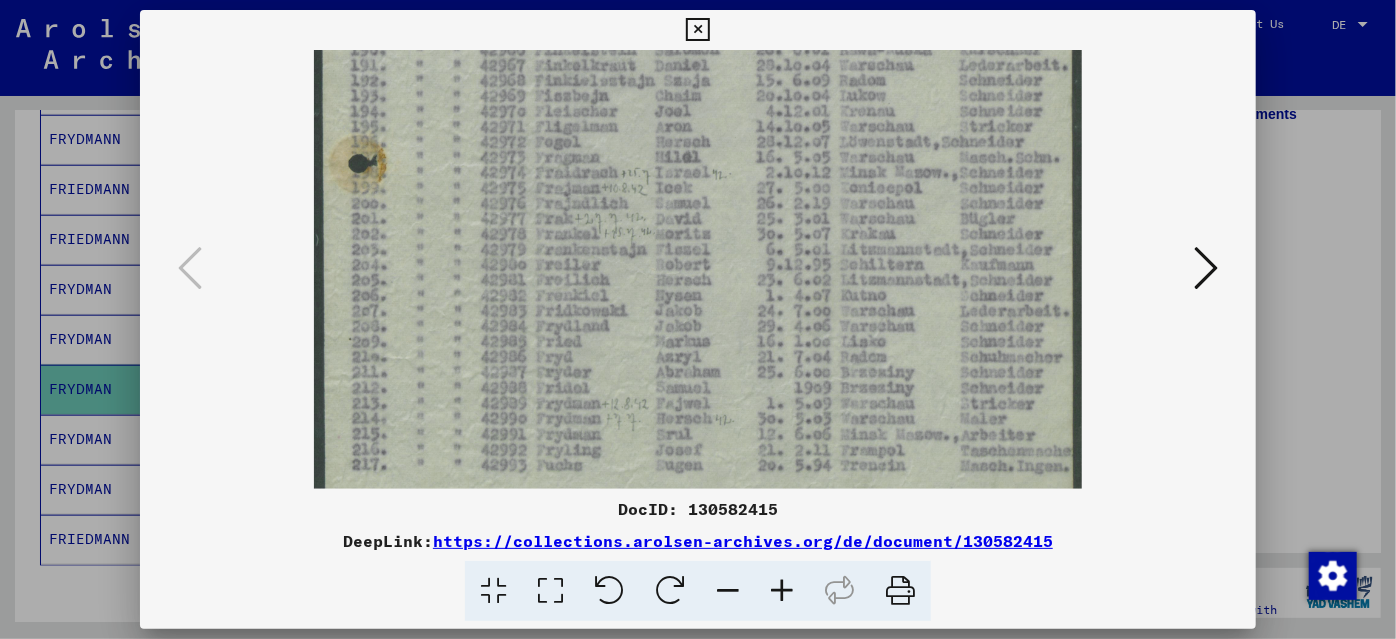 scroll, scrollTop: 570, scrollLeft: 0, axis: vertical 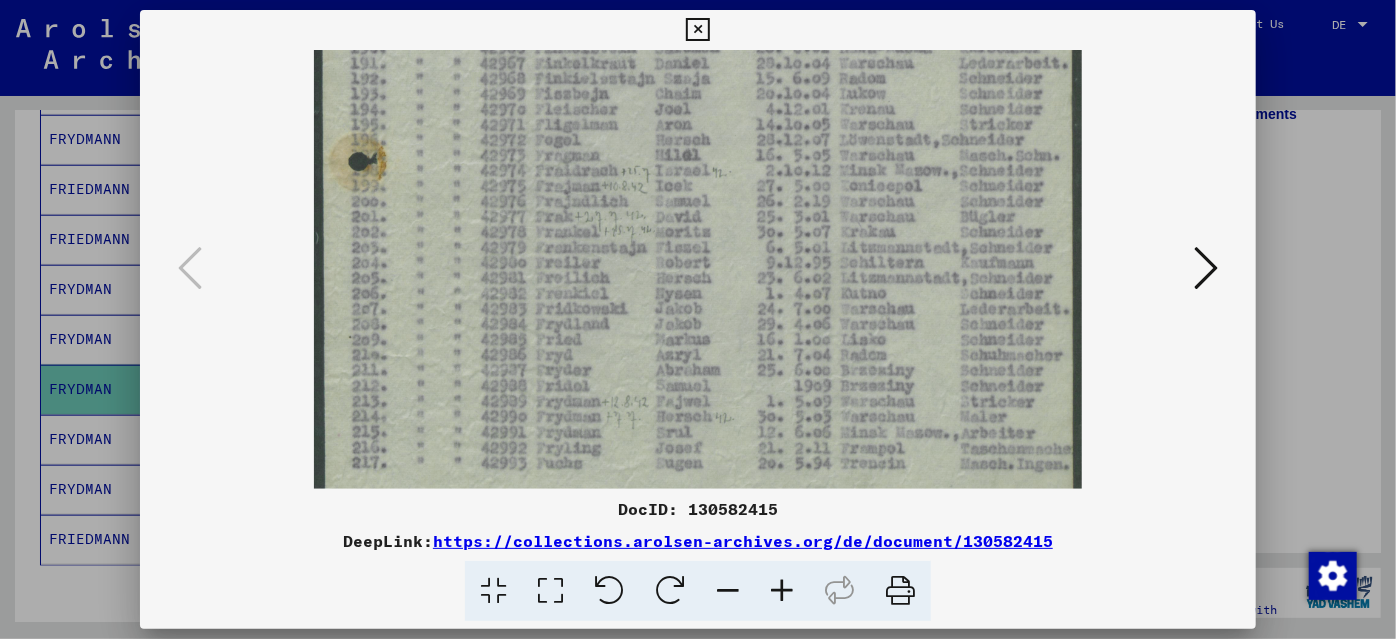 drag, startPoint x: 717, startPoint y: 311, endPoint x: 724, endPoint y: 287, distance: 25 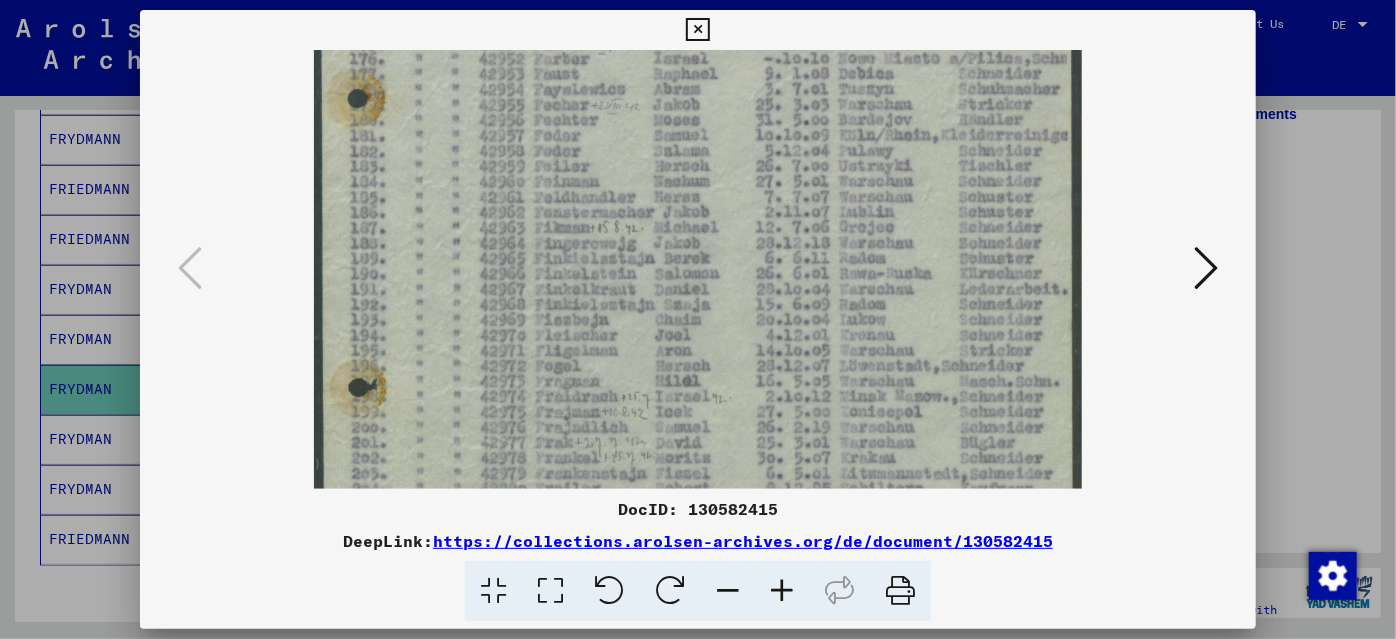 drag, startPoint x: 1028, startPoint y: 202, endPoint x: 1015, endPoint y: 412, distance: 210.402 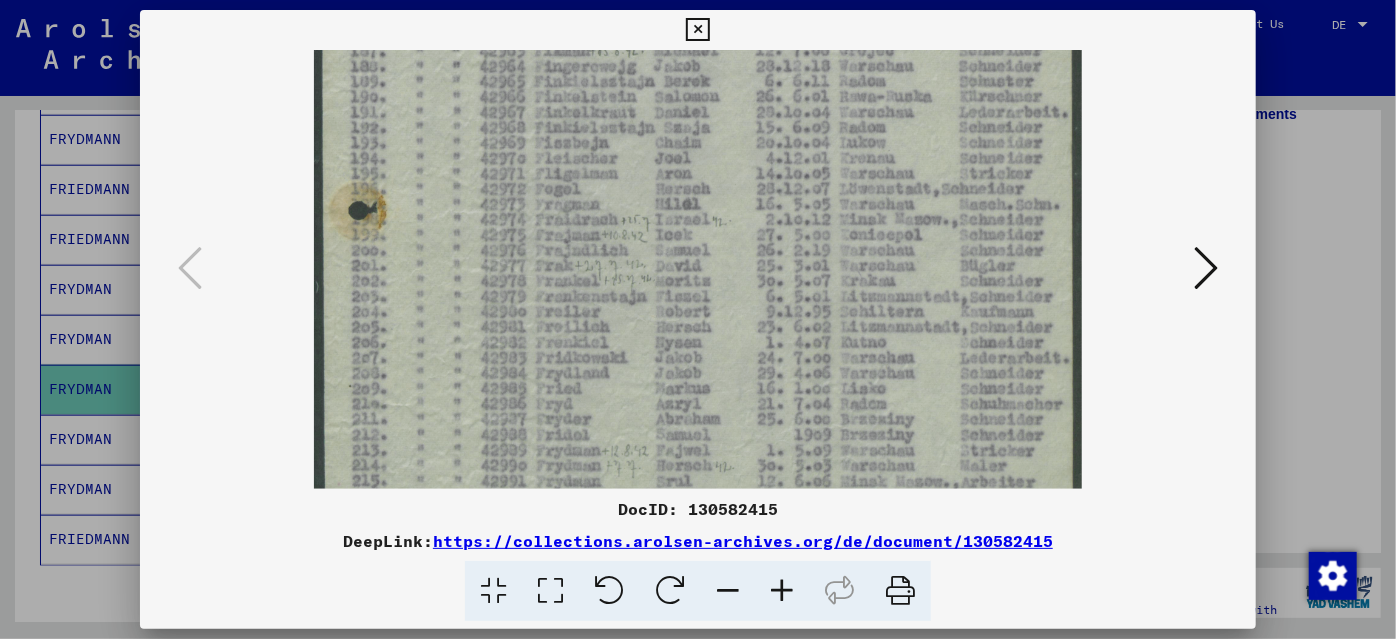 drag, startPoint x: 976, startPoint y: 321, endPoint x: 973, endPoint y: 135, distance: 186.02419 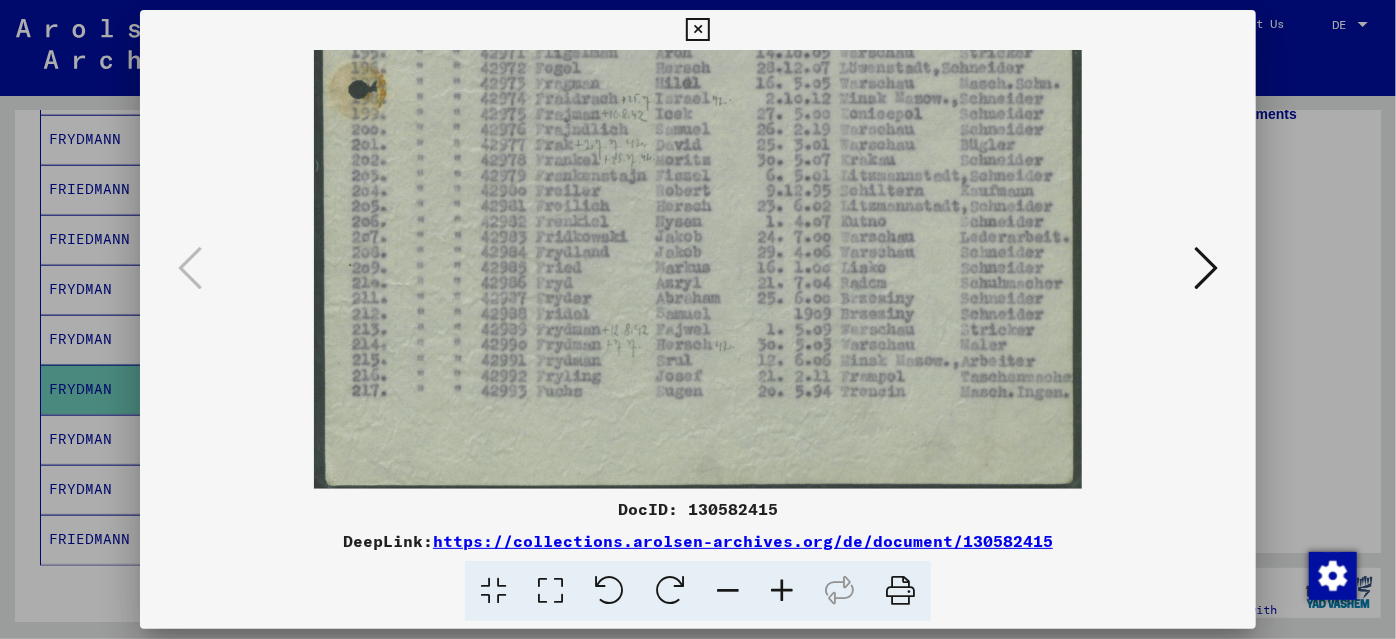 drag, startPoint x: 967, startPoint y: 326, endPoint x: 993, endPoint y: 172, distance: 156.17938 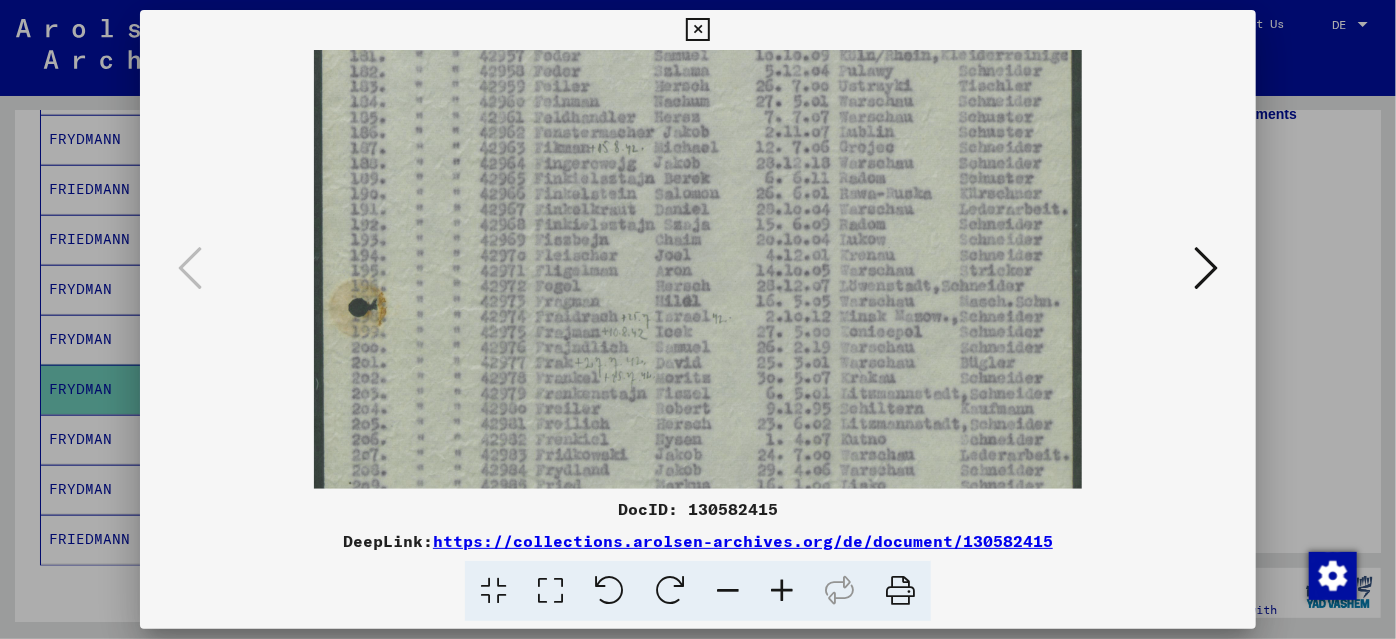 scroll, scrollTop: 391, scrollLeft: 0, axis: vertical 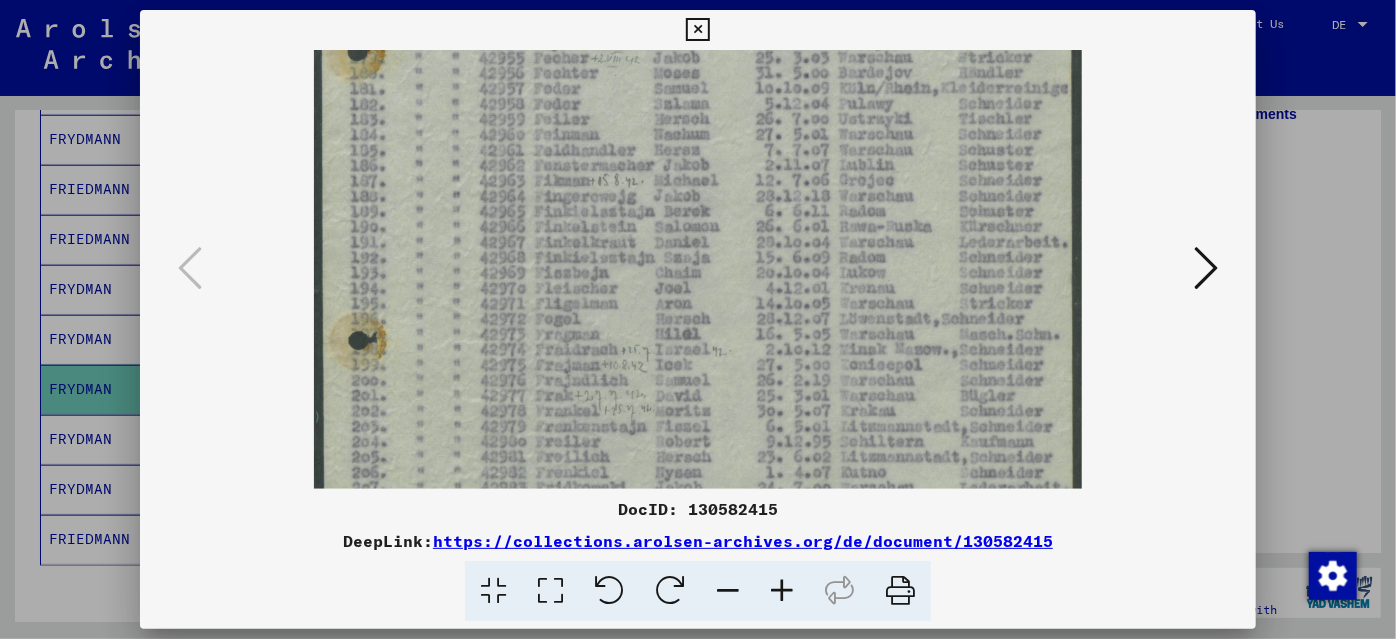 drag, startPoint x: 912, startPoint y: 176, endPoint x: 900, endPoint y: 436, distance: 260.27676 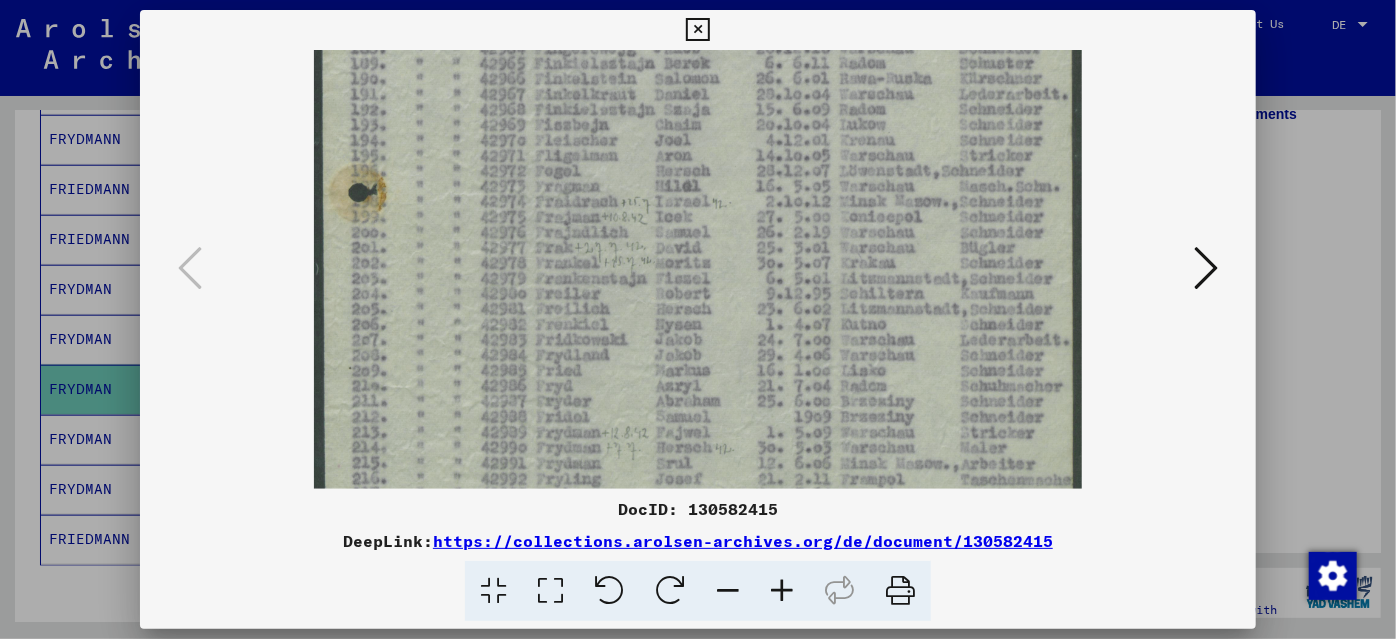 scroll, scrollTop: 578, scrollLeft: 0, axis: vertical 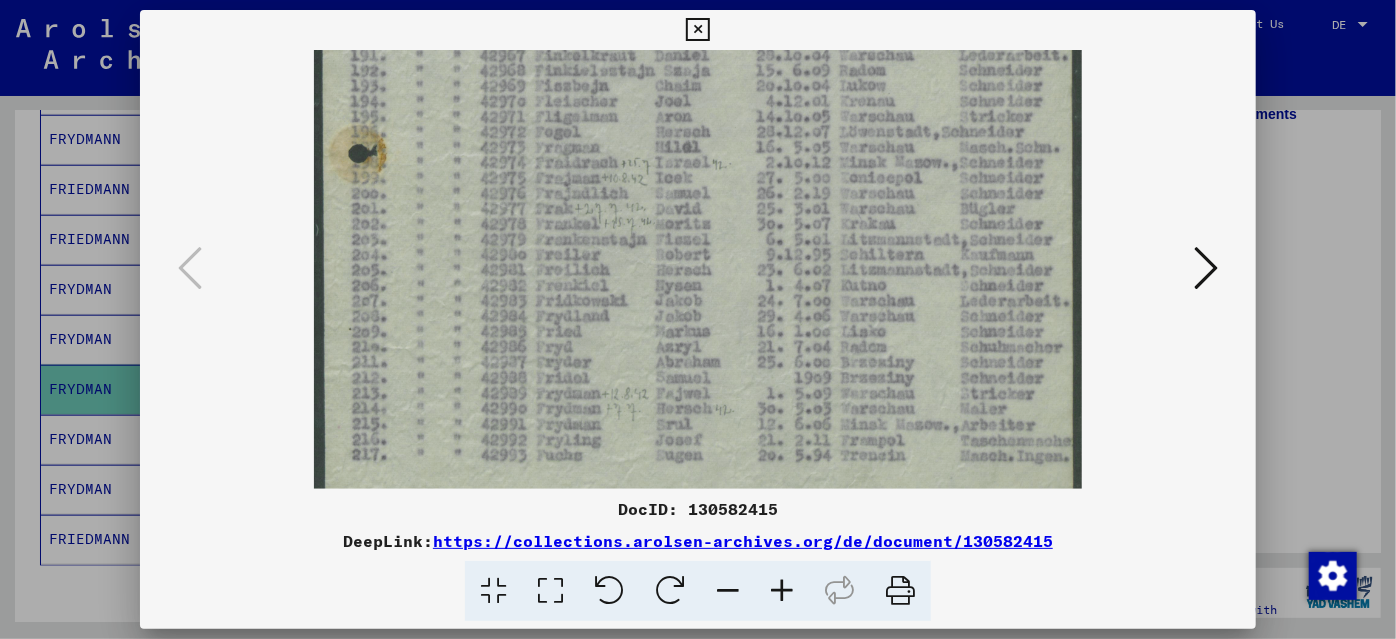drag, startPoint x: 940, startPoint y: 366, endPoint x: 962, endPoint y: 179, distance: 188.28967 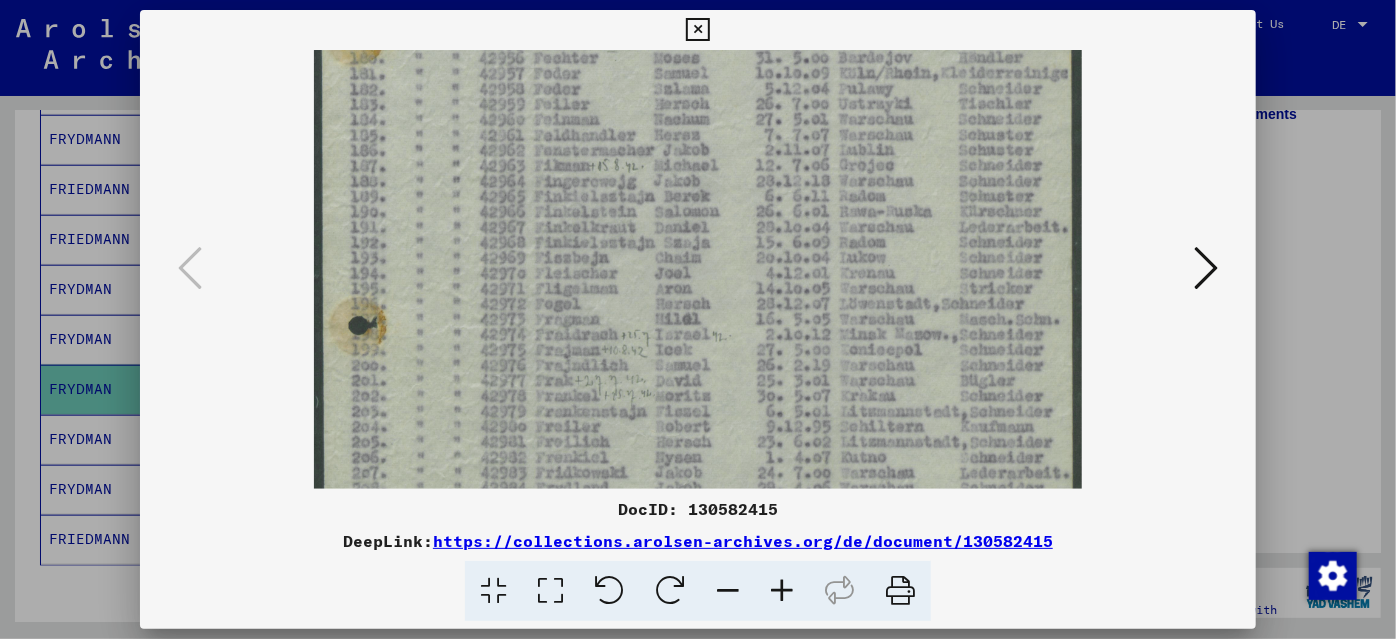 drag, startPoint x: 943, startPoint y: 140, endPoint x: 943, endPoint y: 336, distance: 196 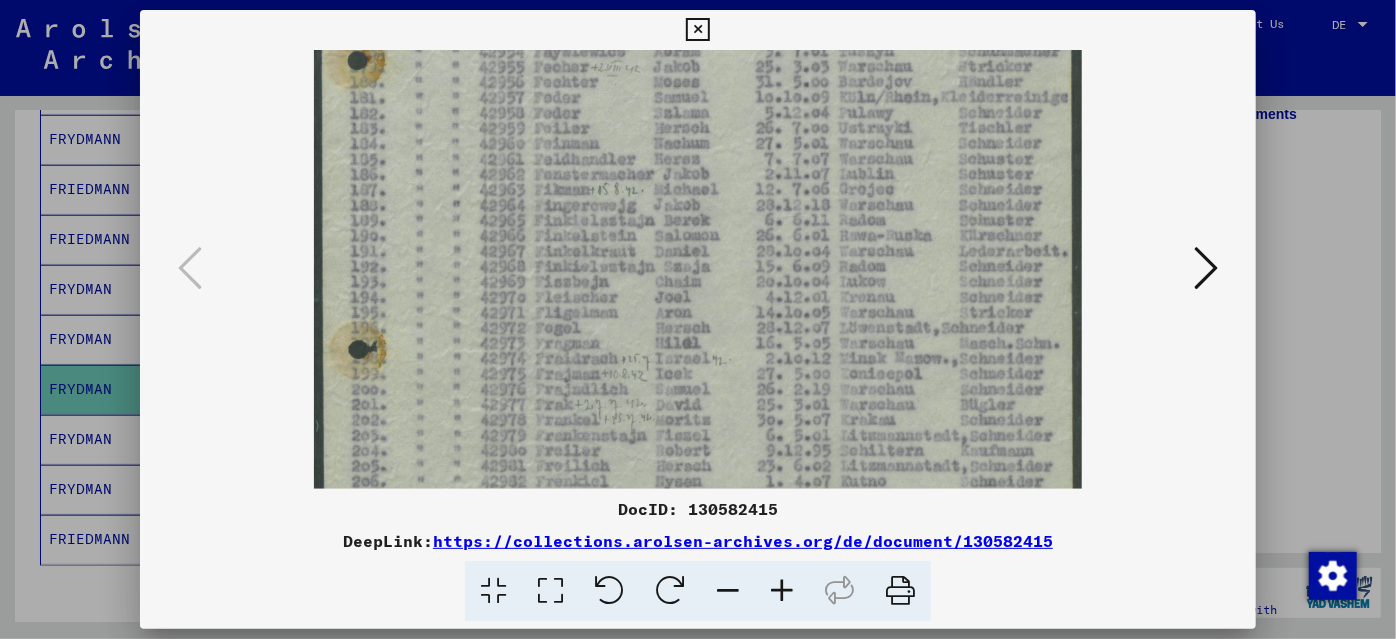 click at bounding box center (697, 30) 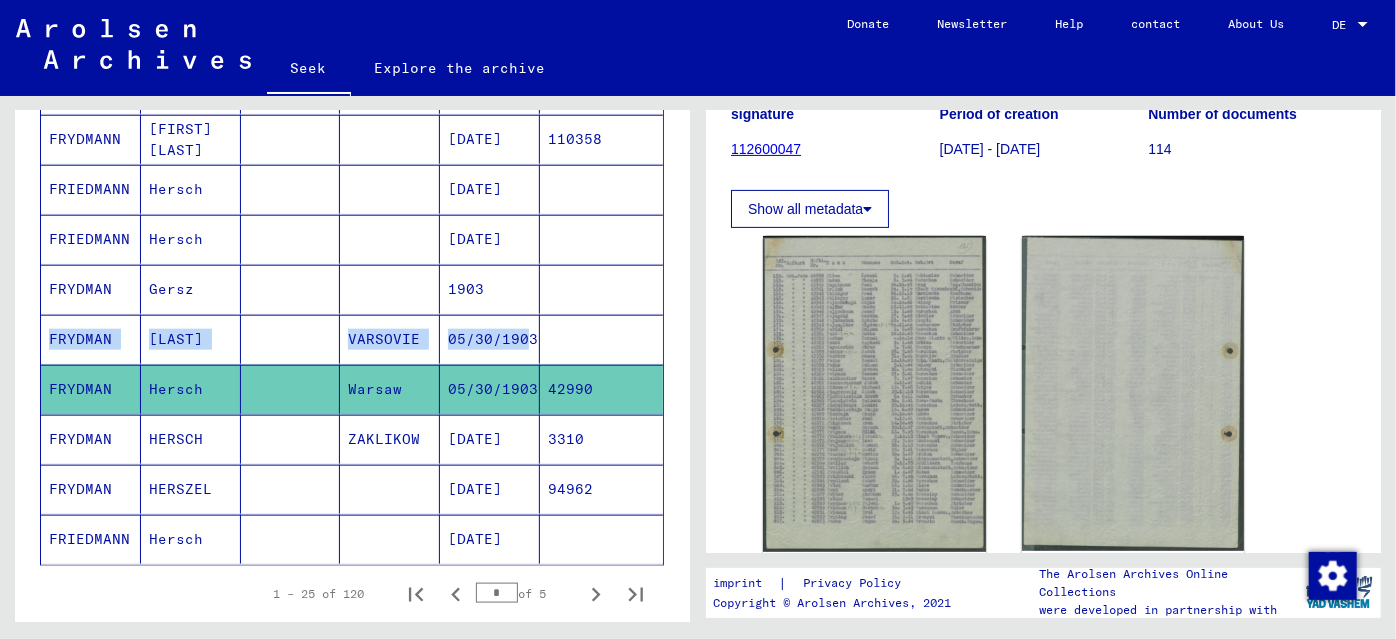 drag, startPoint x: 530, startPoint y: 289, endPoint x: 516, endPoint y: 346, distance: 58.694122 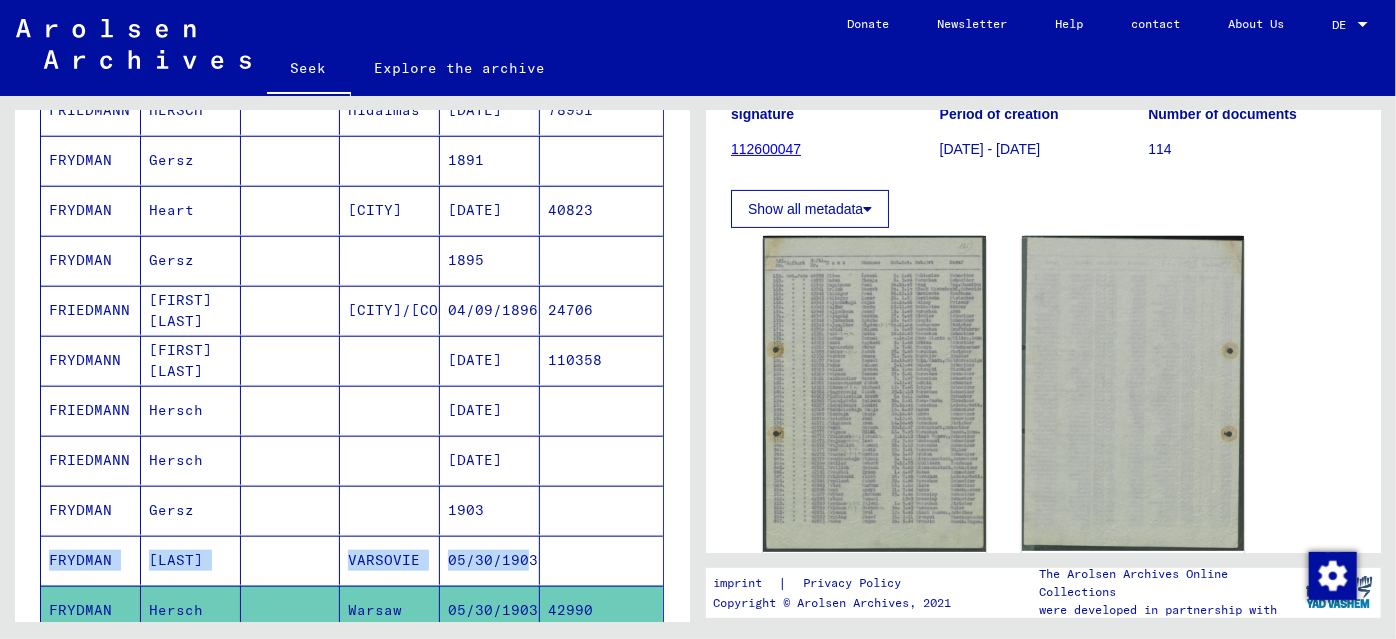 scroll, scrollTop: 1090, scrollLeft: 0, axis: vertical 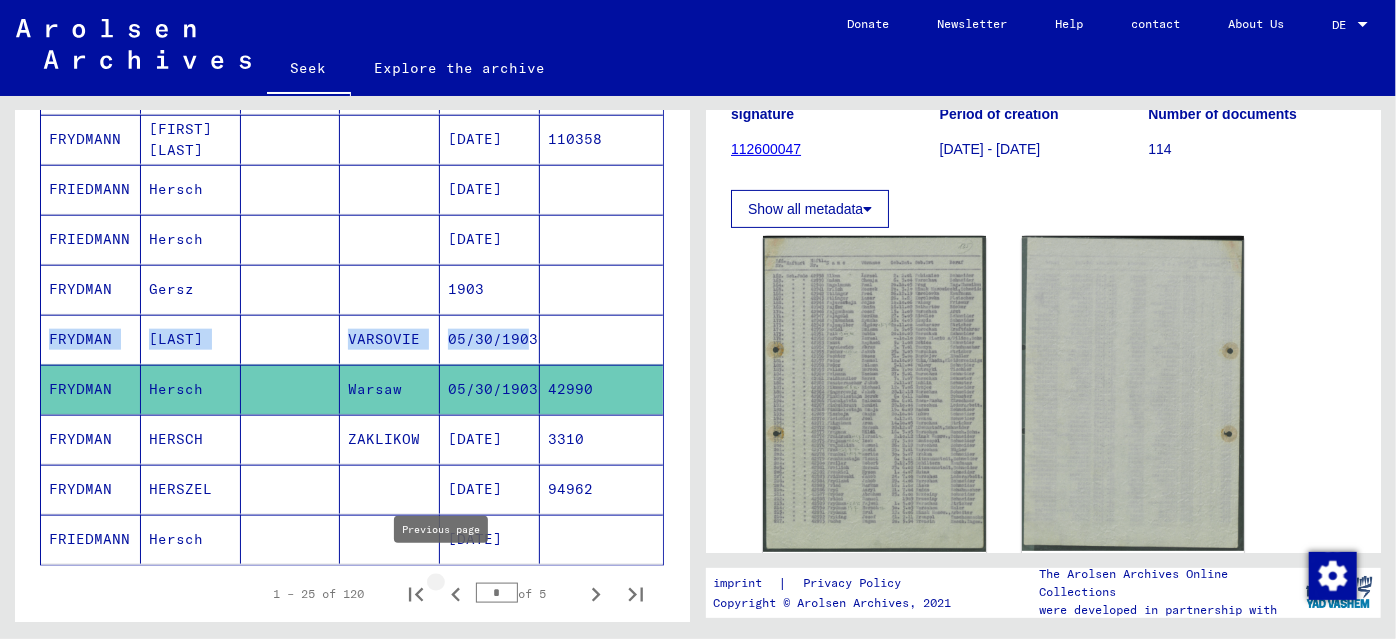 click 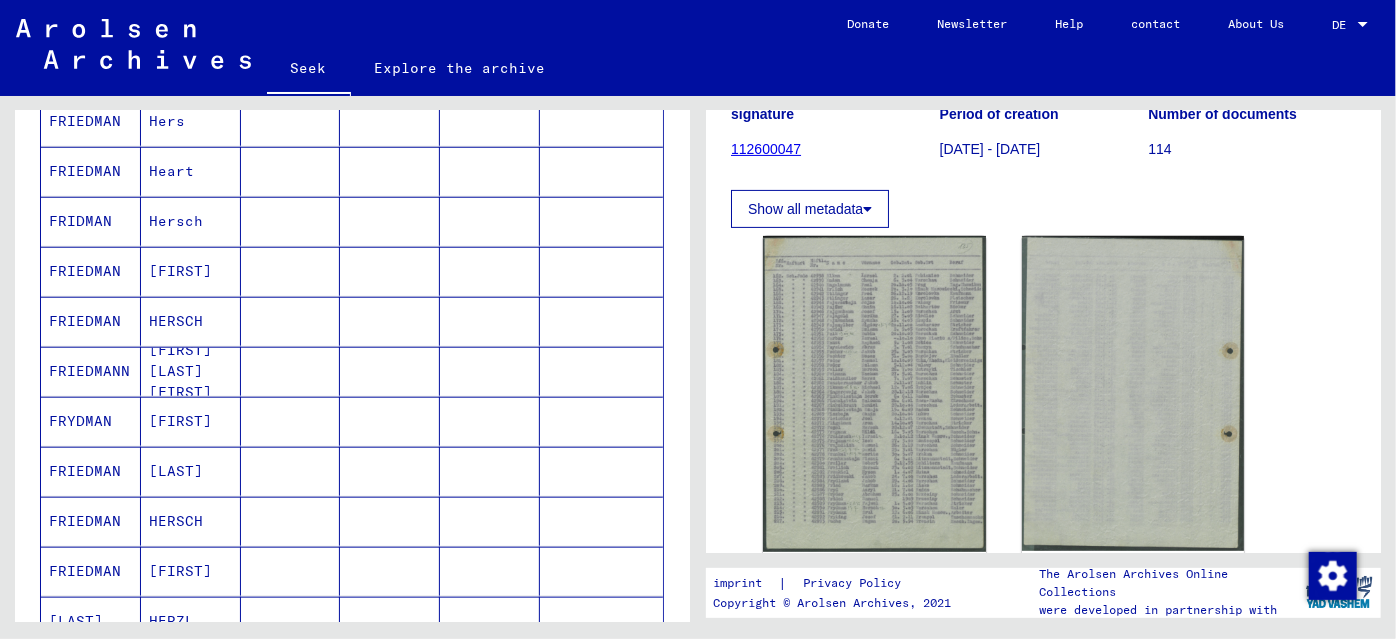 scroll, scrollTop: 1363, scrollLeft: 0, axis: vertical 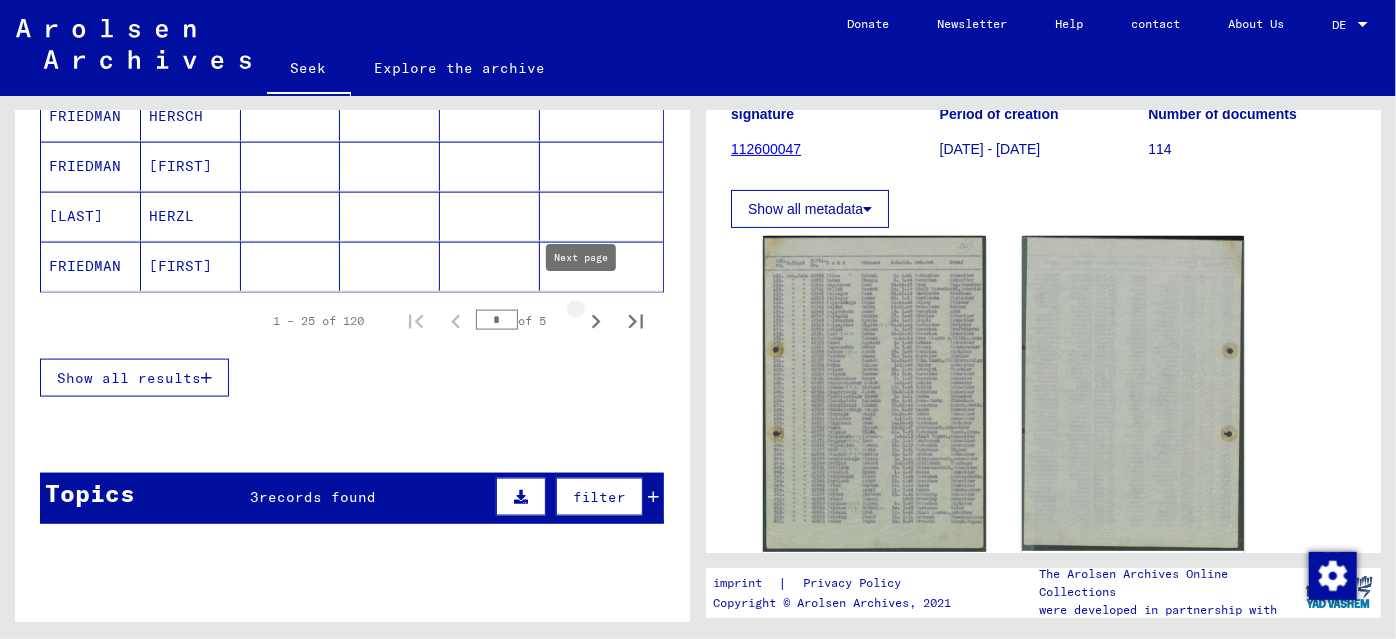 click 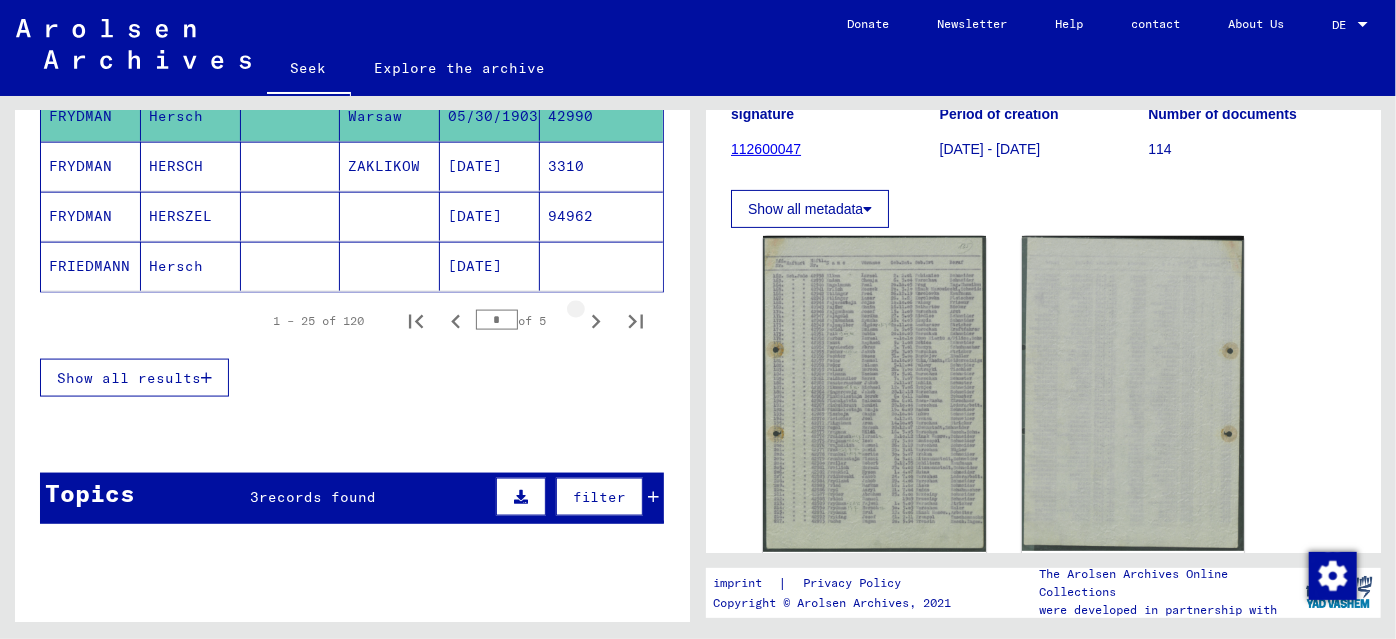 click 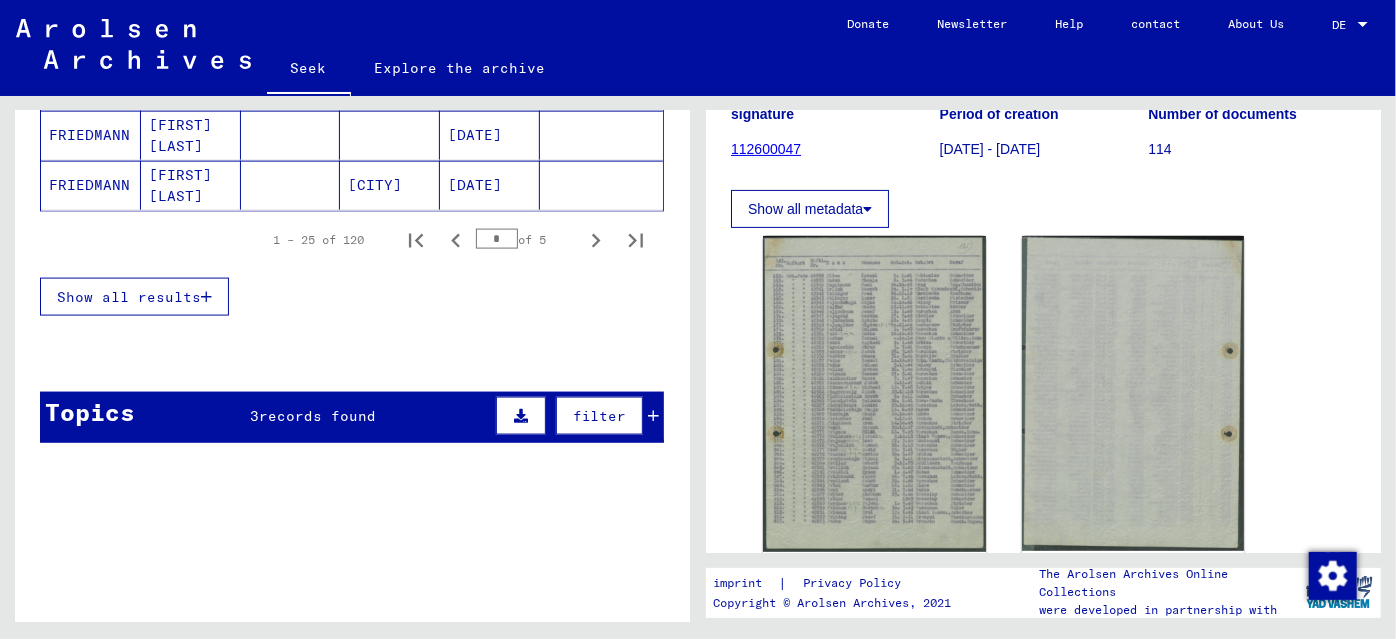 scroll, scrollTop: 1454, scrollLeft: 0, axis: vertical 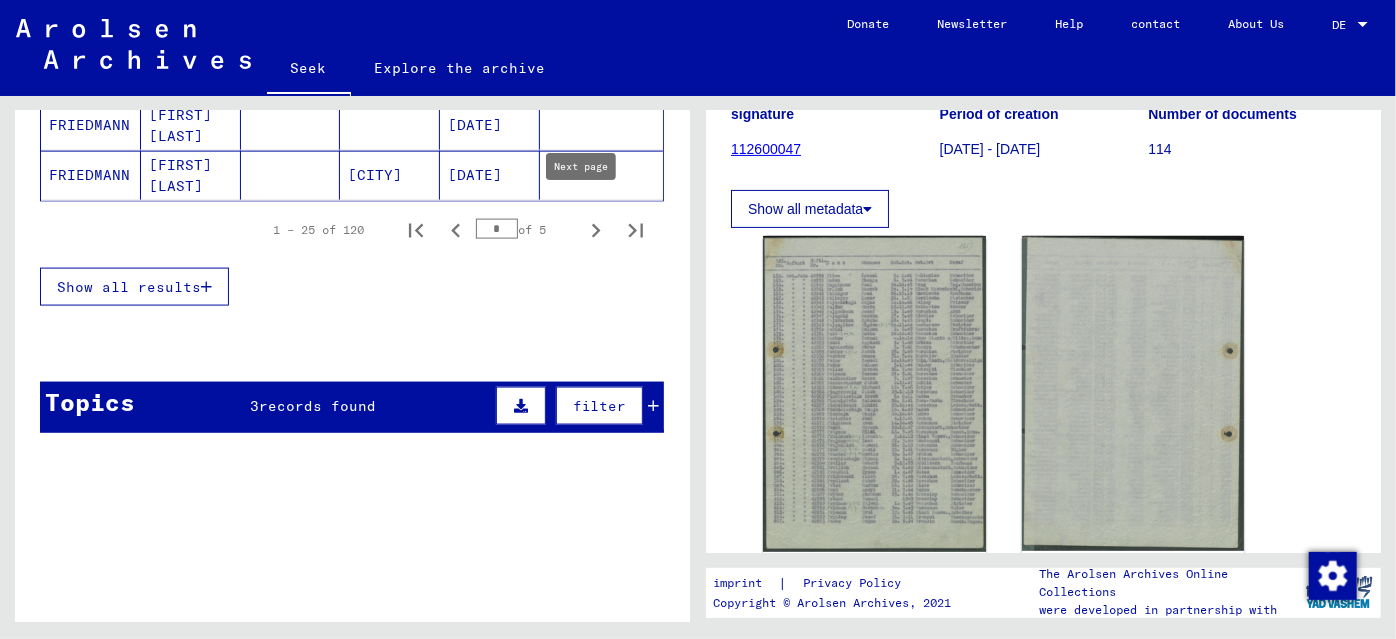 click 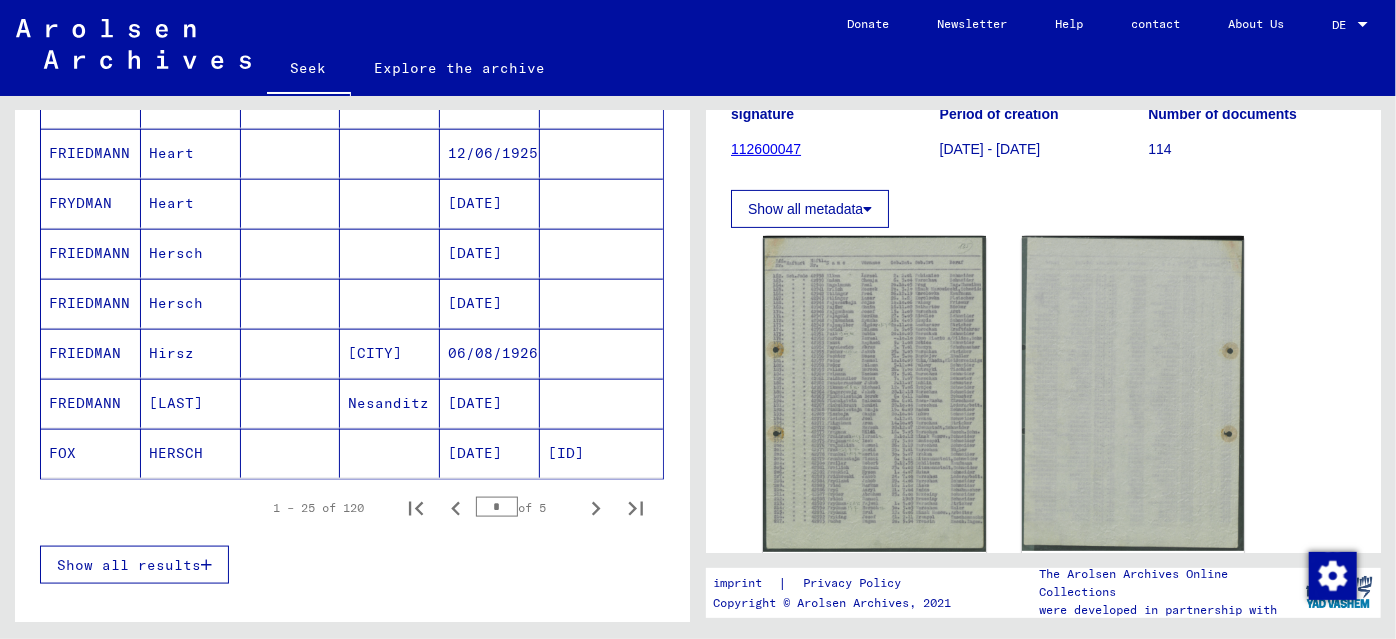 scroll, scrollTop: 1181, scrollLeft: 0, axis: vertical 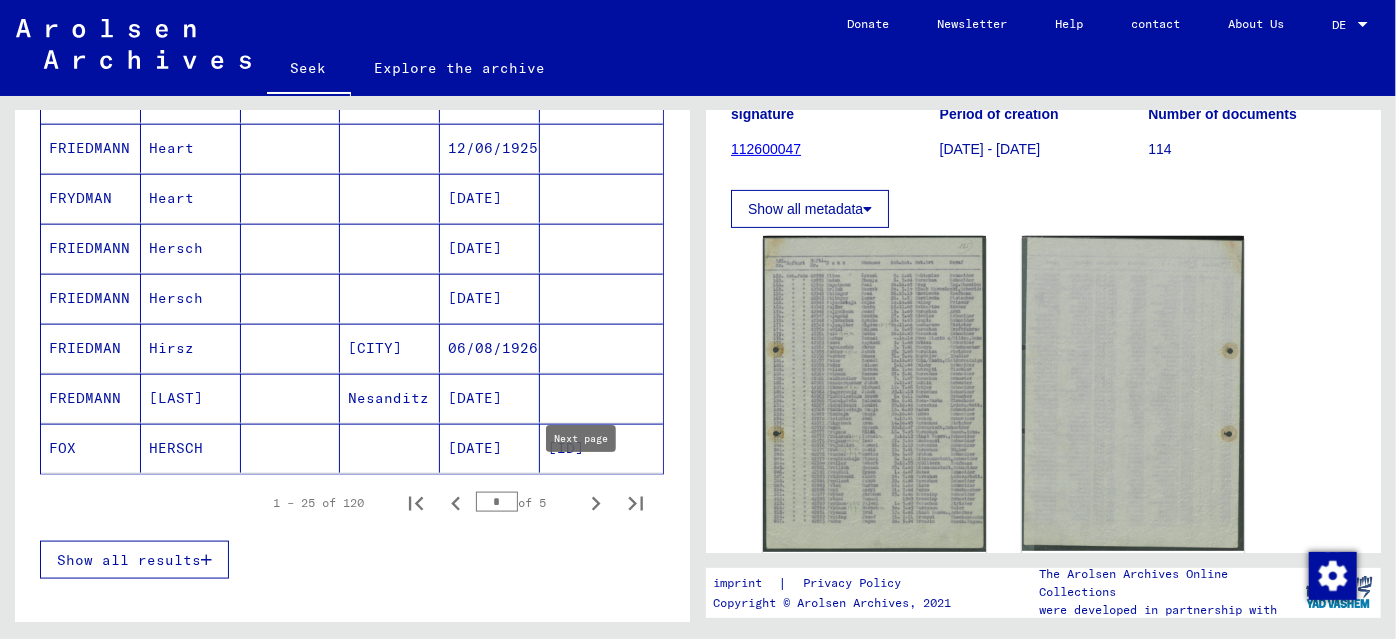 click 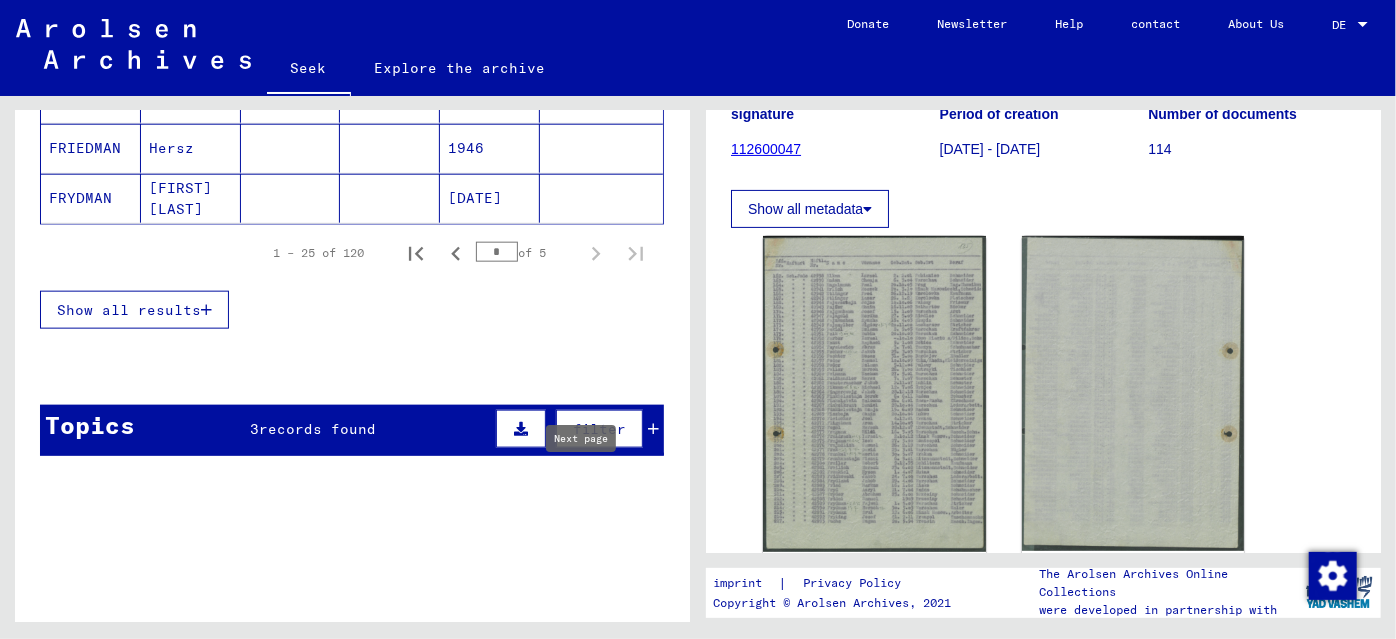 type on "*" 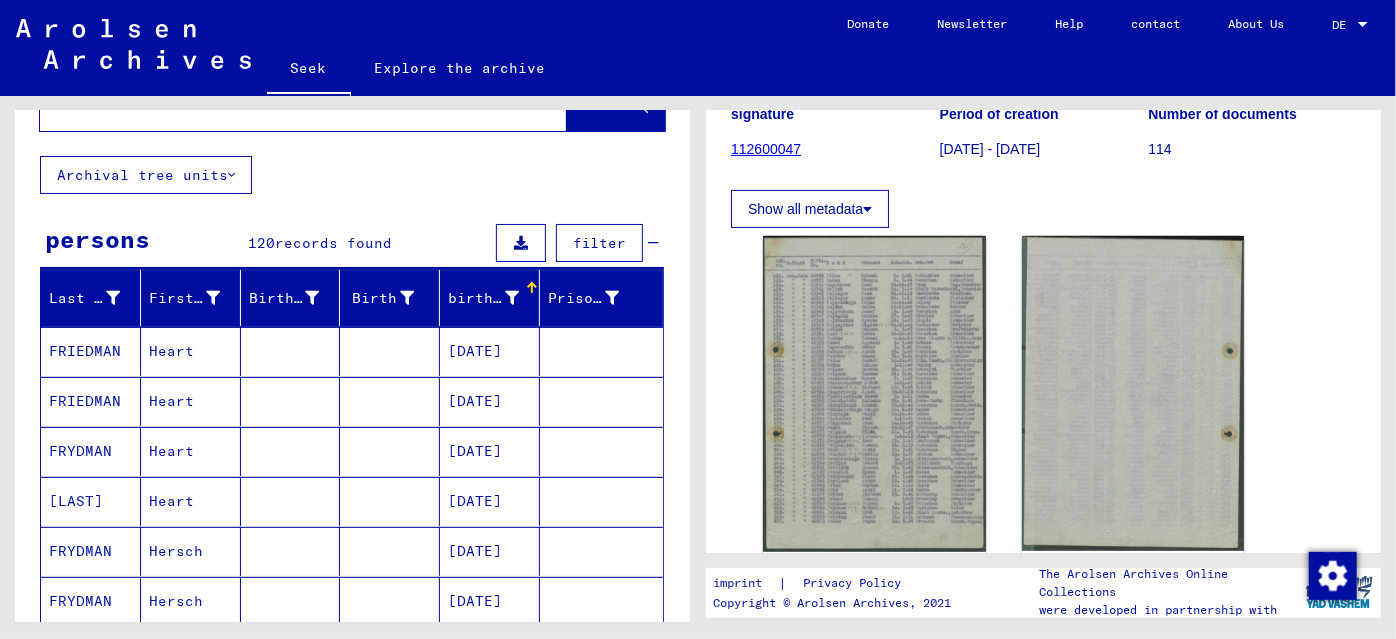 scroll, scrollTop: 0, scrollLeft: 0, axis: both 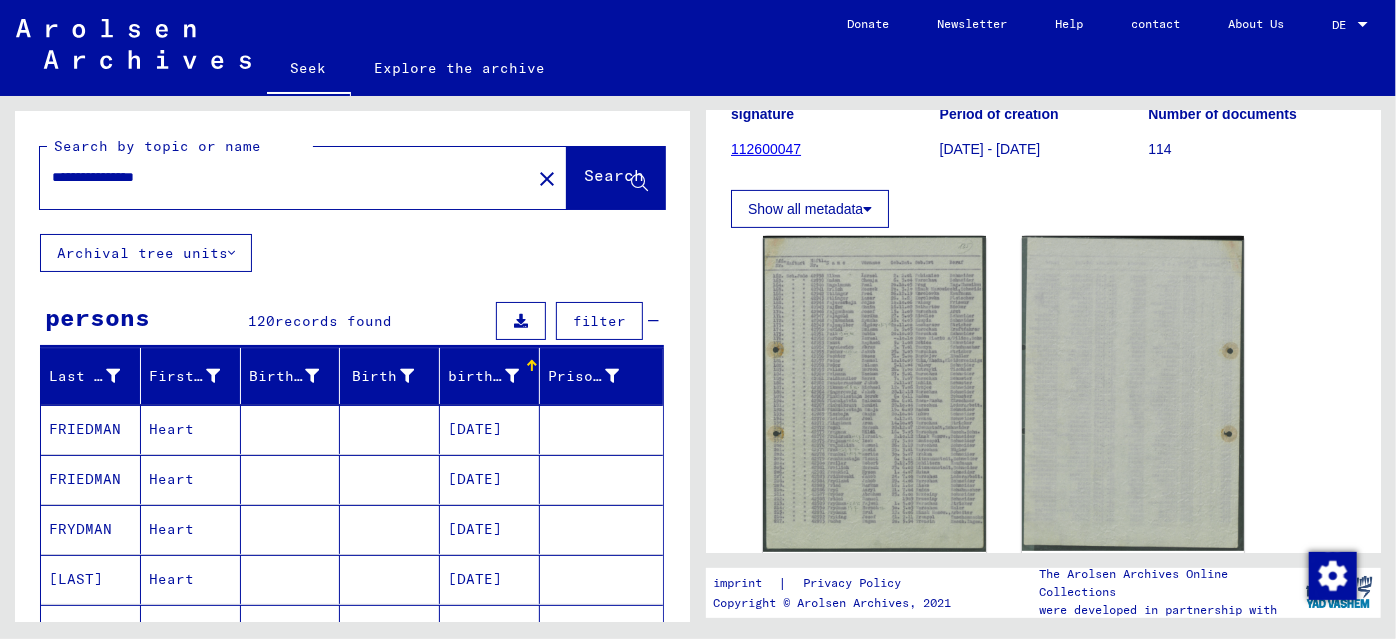 click on "**********" at bounding box center [285, 177] 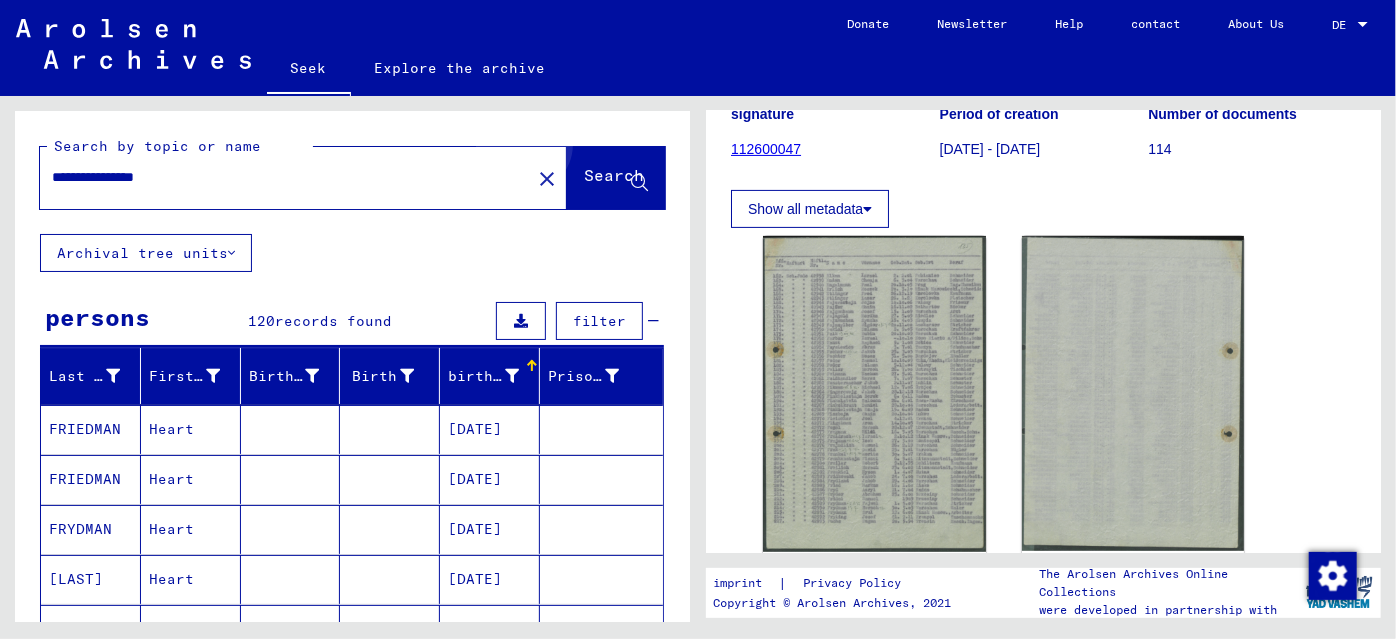 click on "Search" 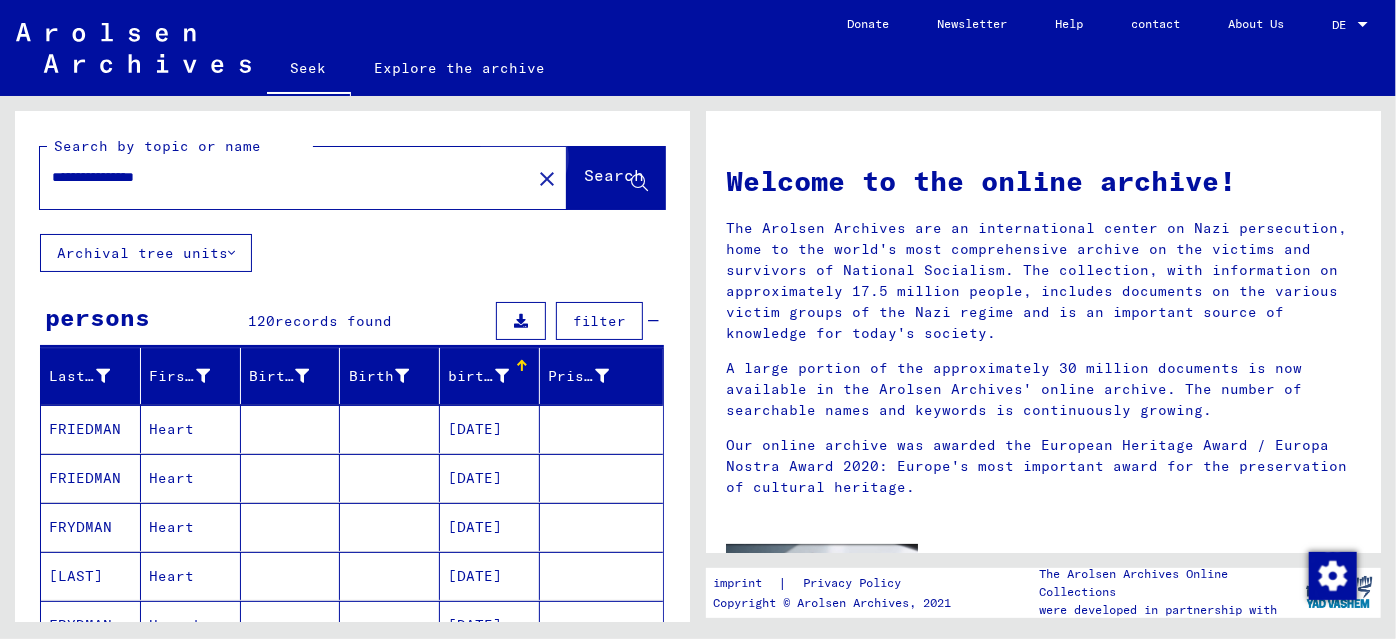 click on "Search" 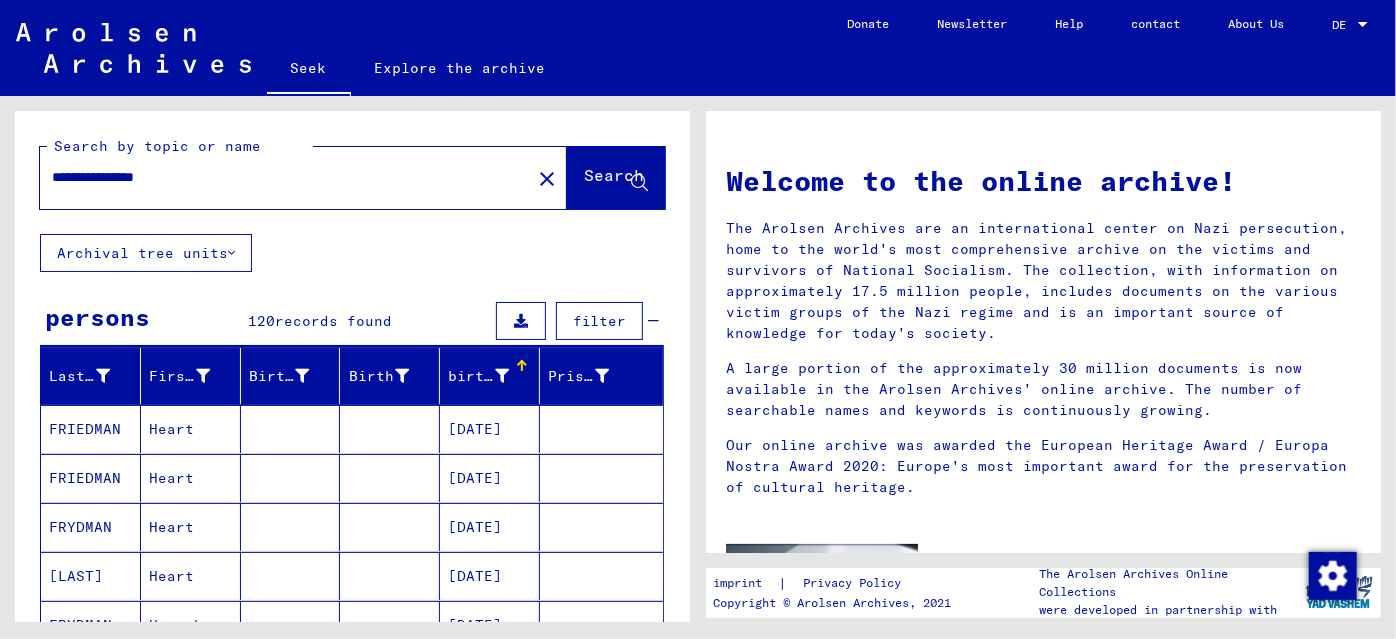 click on "**********" at bounding box center [279, 177] 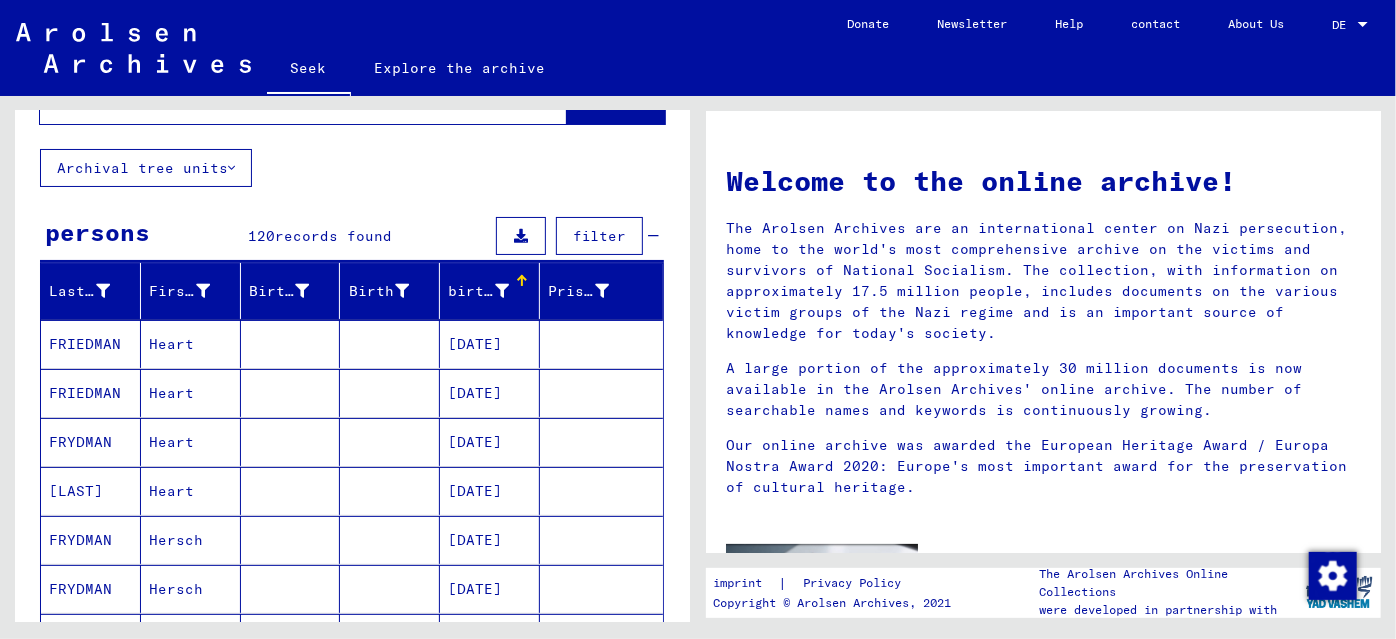 scroll, scrollTop: 0, scrollLeft: 0, axis: both 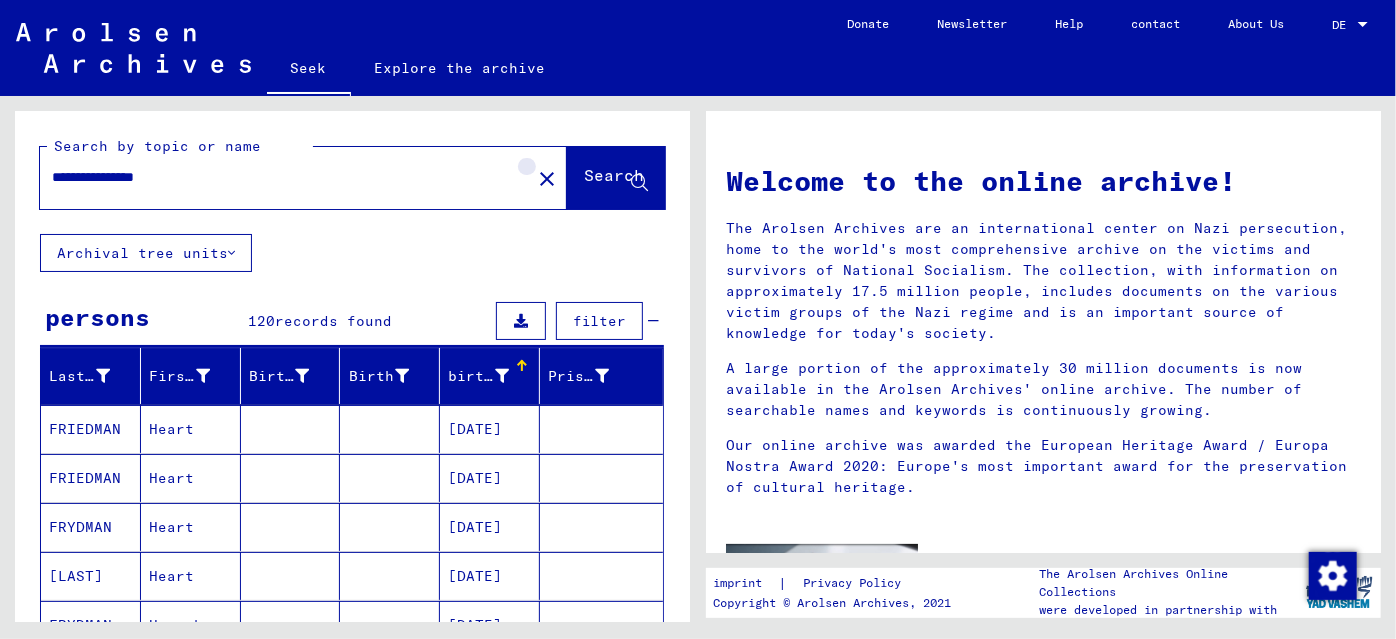 click on "close" 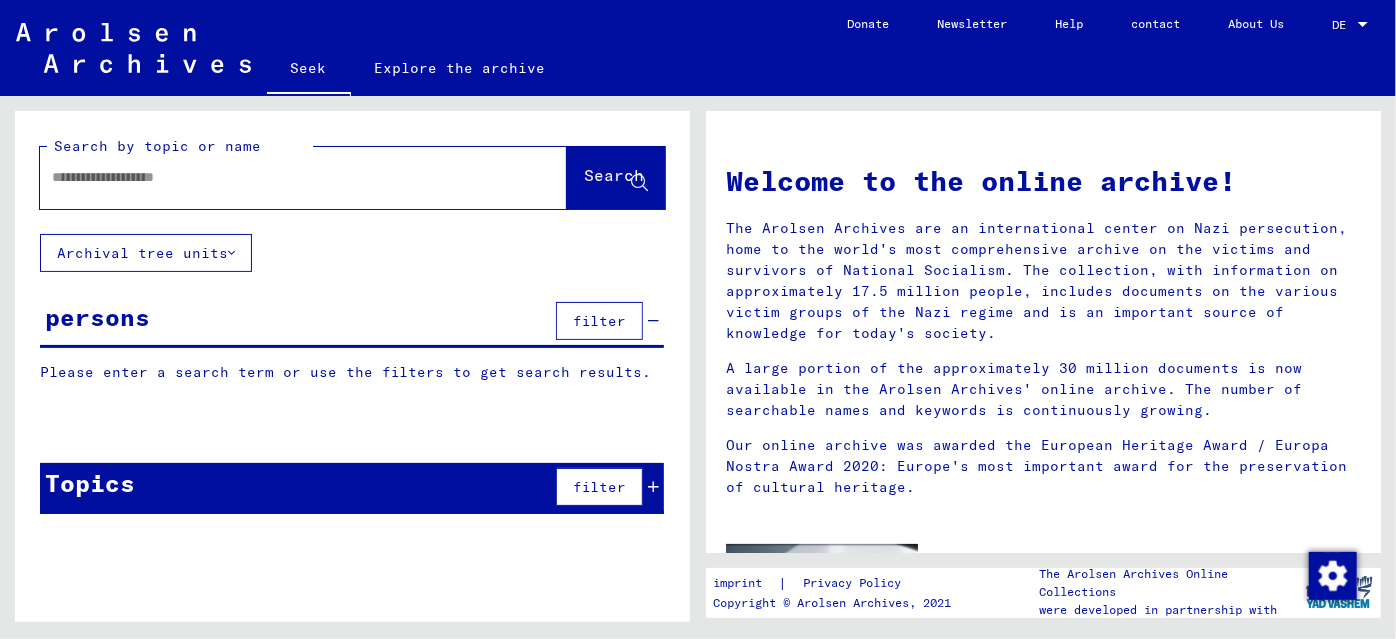 click at bounding box center [279, 177] 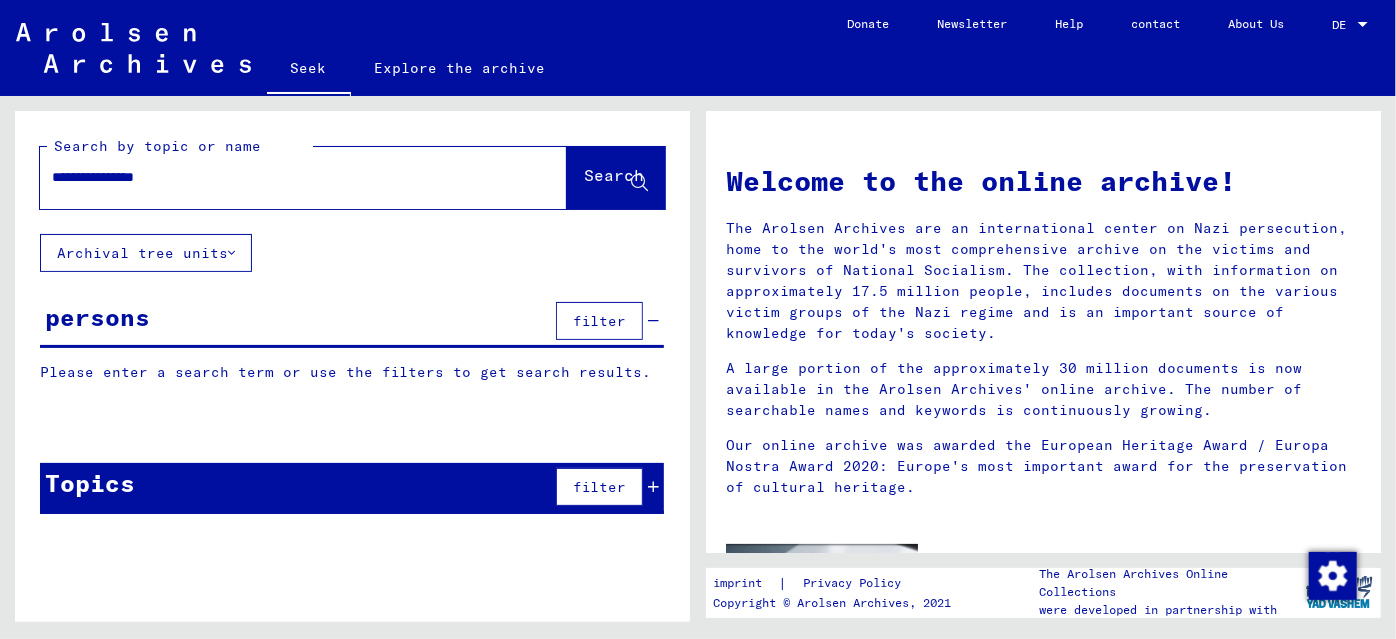 paste on "**********" 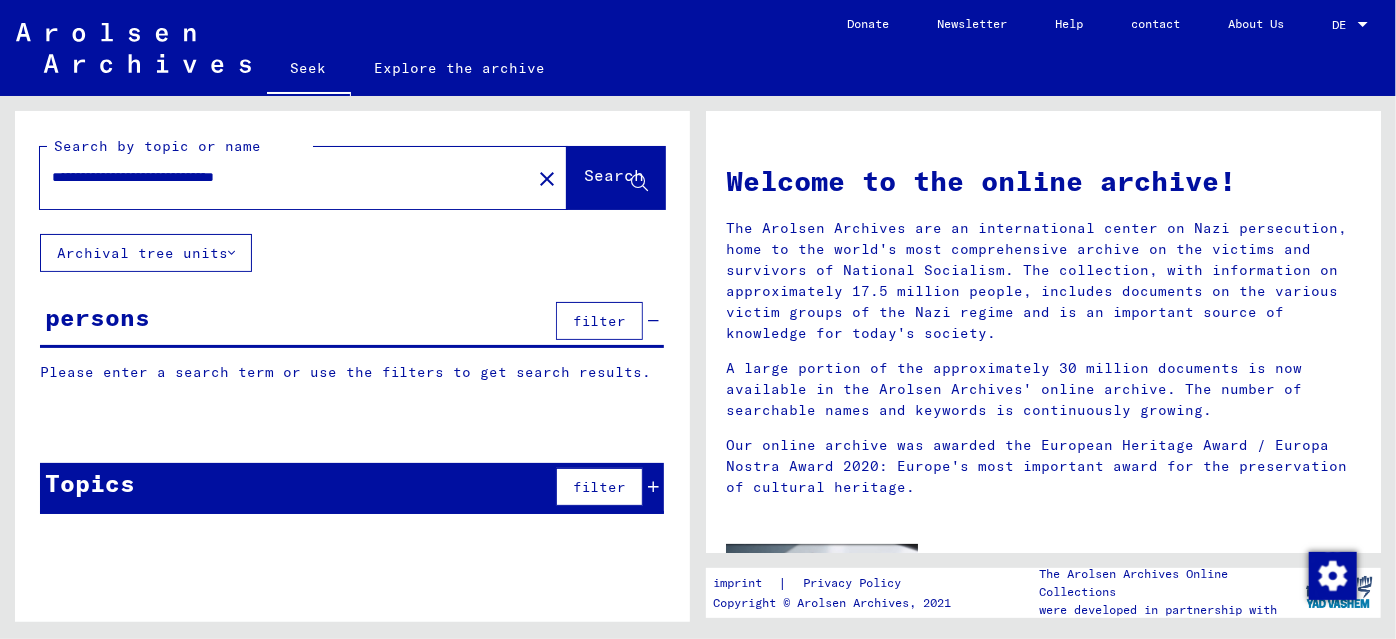 drag, startPoint x: 325, startPoint y: 178, endPoint x: 185, endPoint y: 173, distance: 140.08926 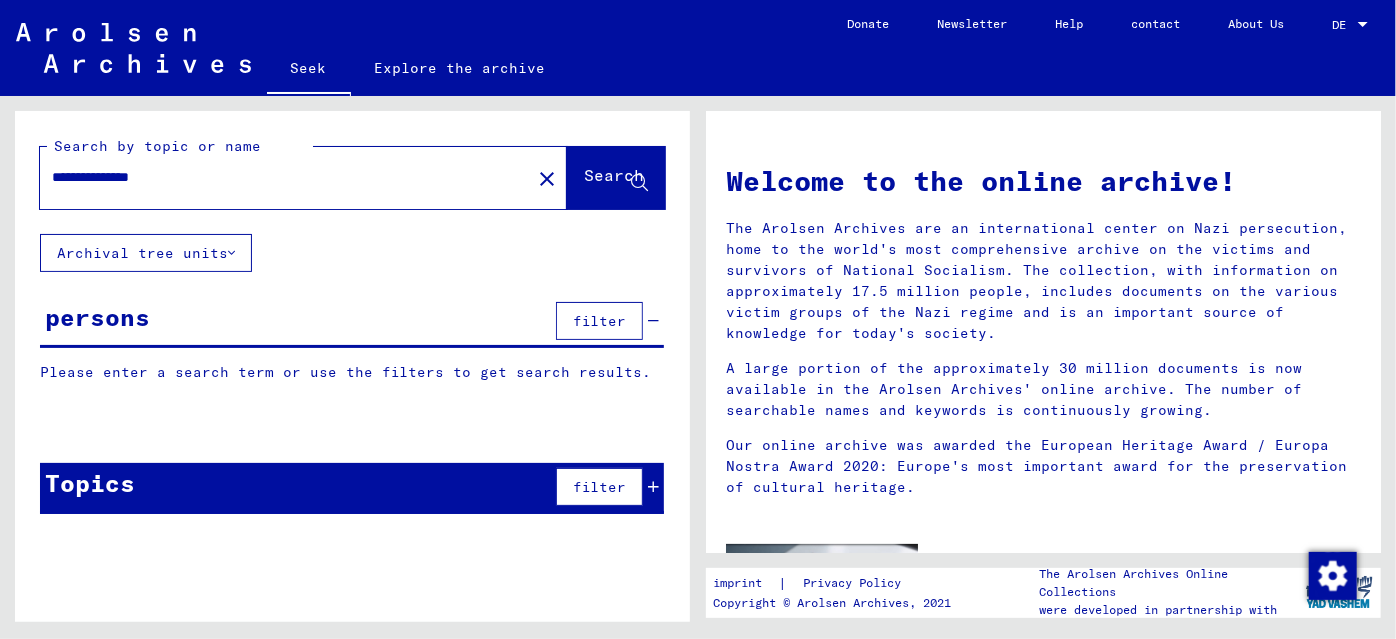 type on "**********" 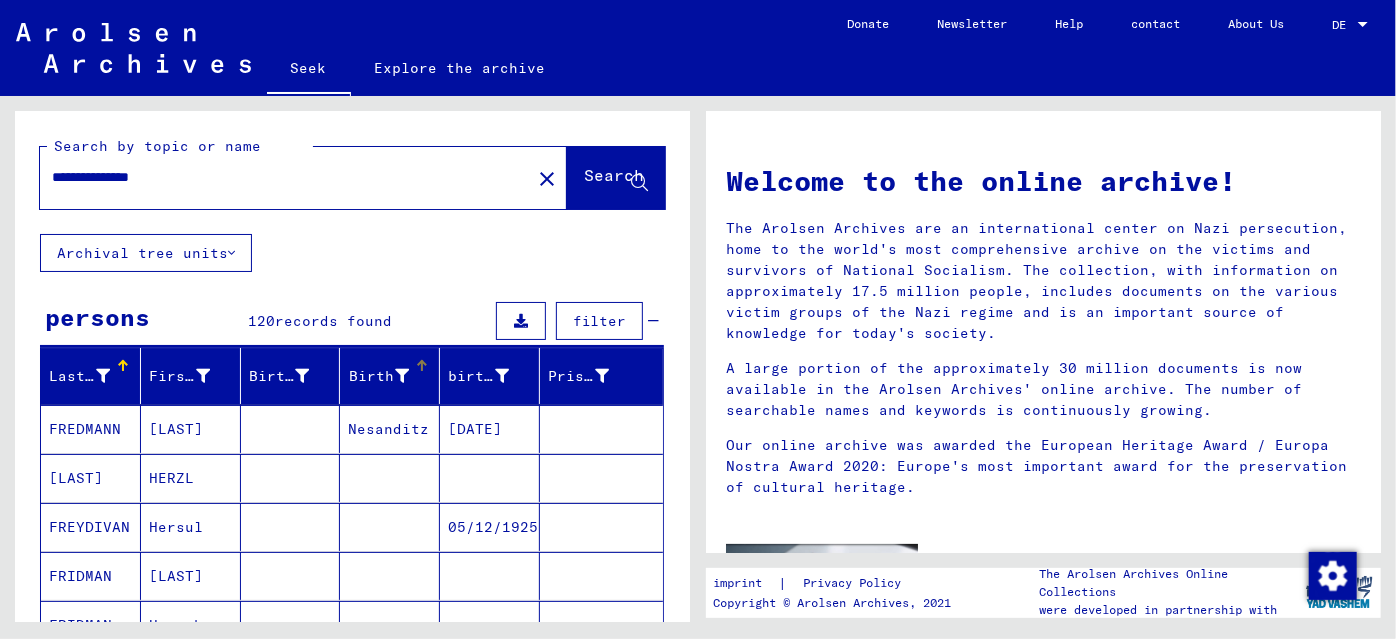 click at bounding box center [402, 376] 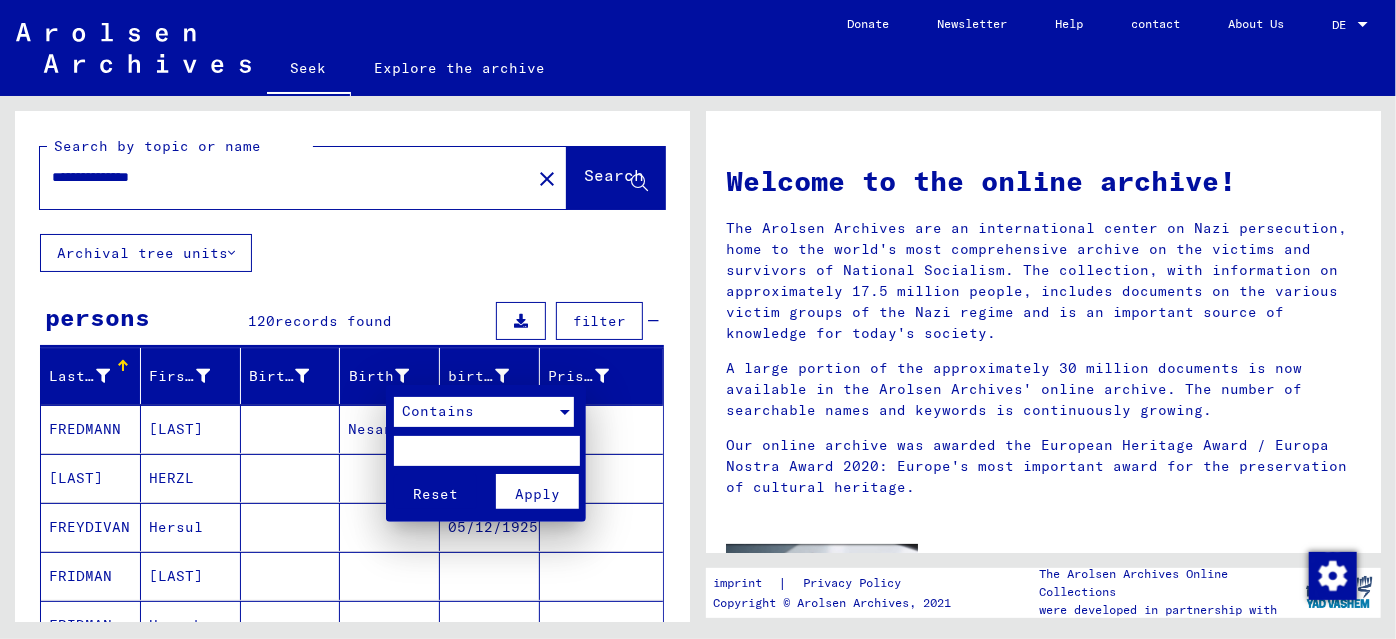 click at bounding box center [565, 412] 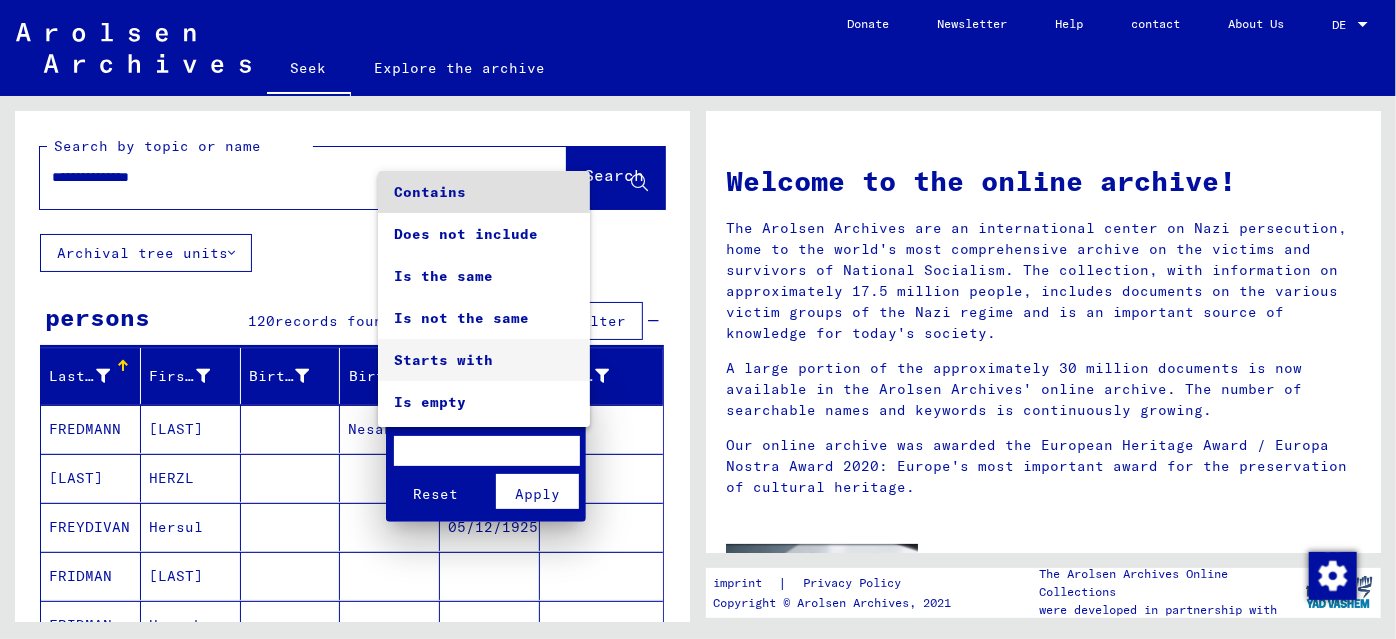 click on "Starts with" at bounding box center (484, 360) 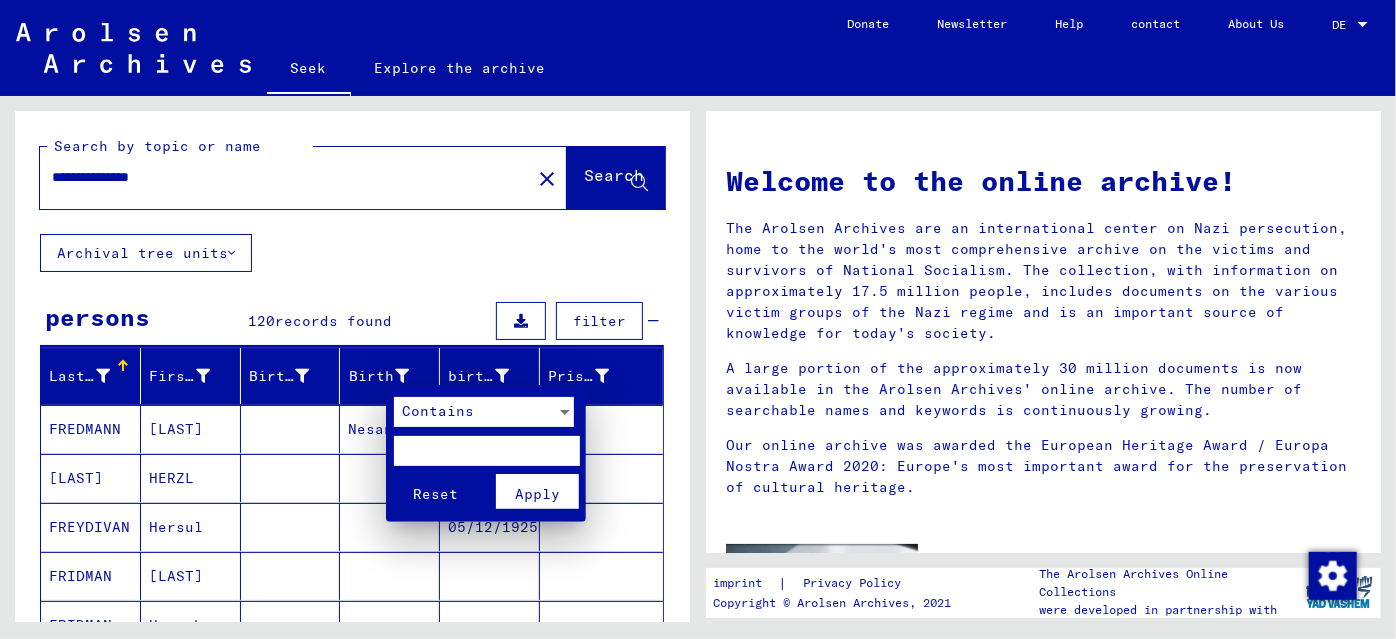click at bounding box center [486, 451] 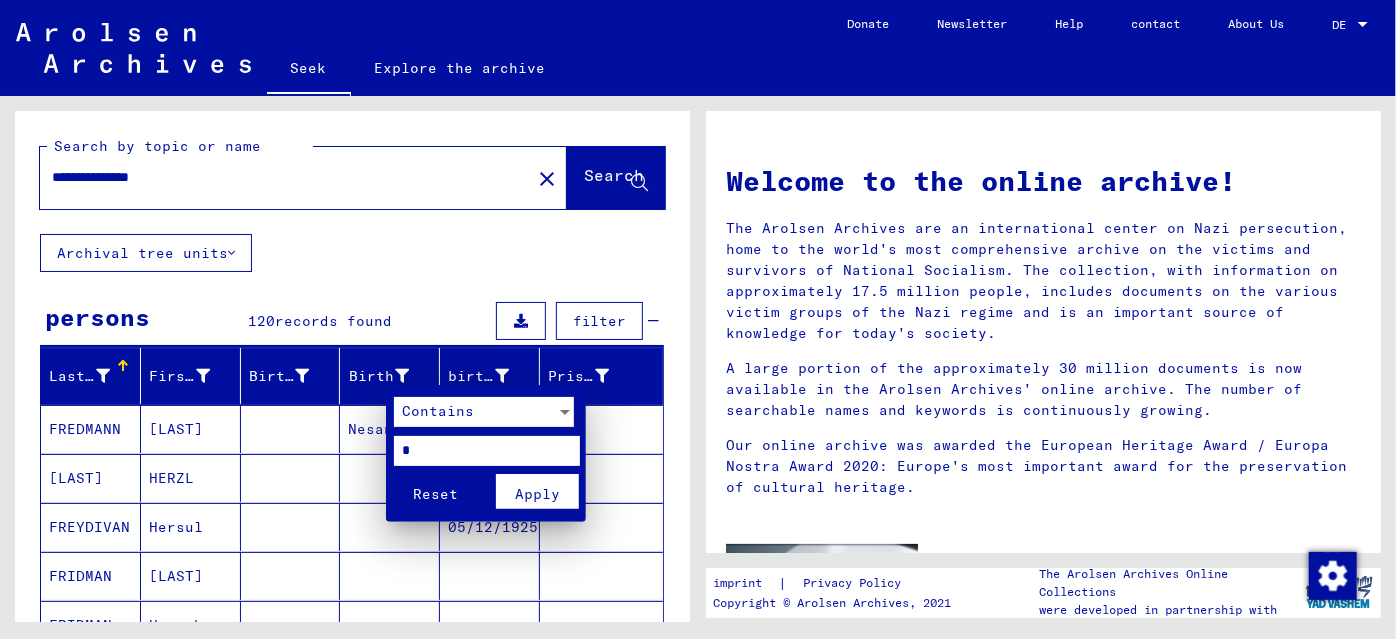 type on "*" 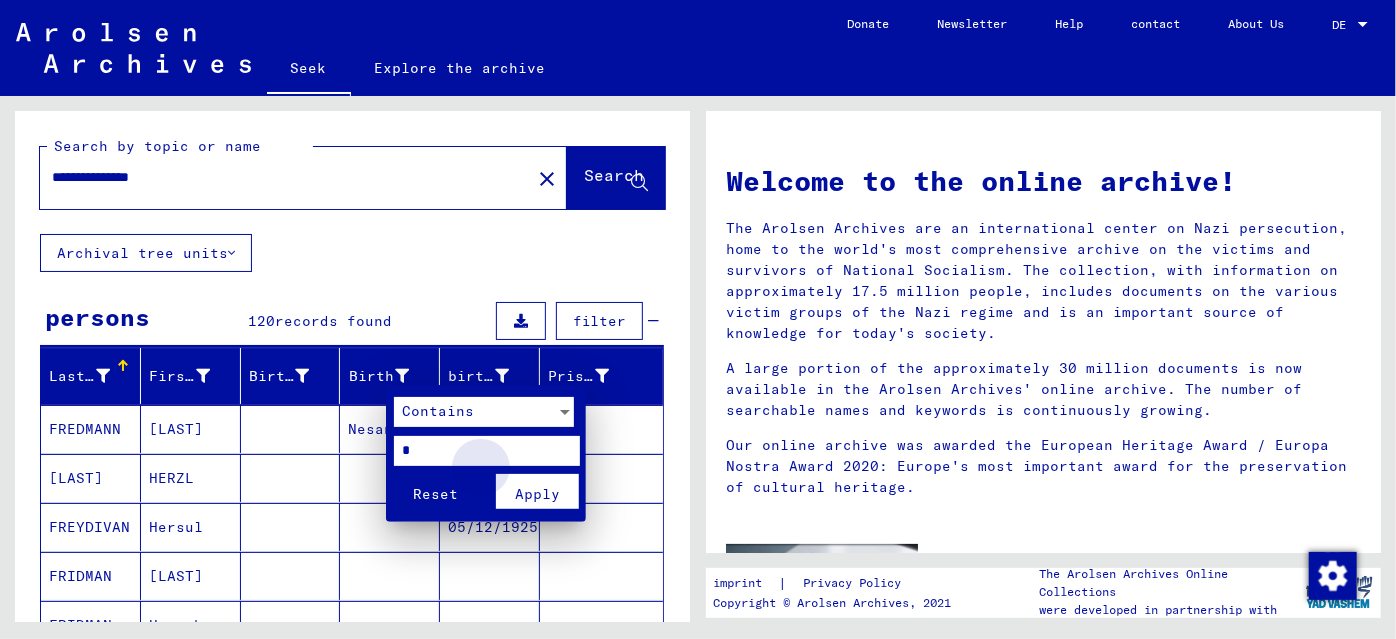 click on "Apply" at bounding box center [537, 491] 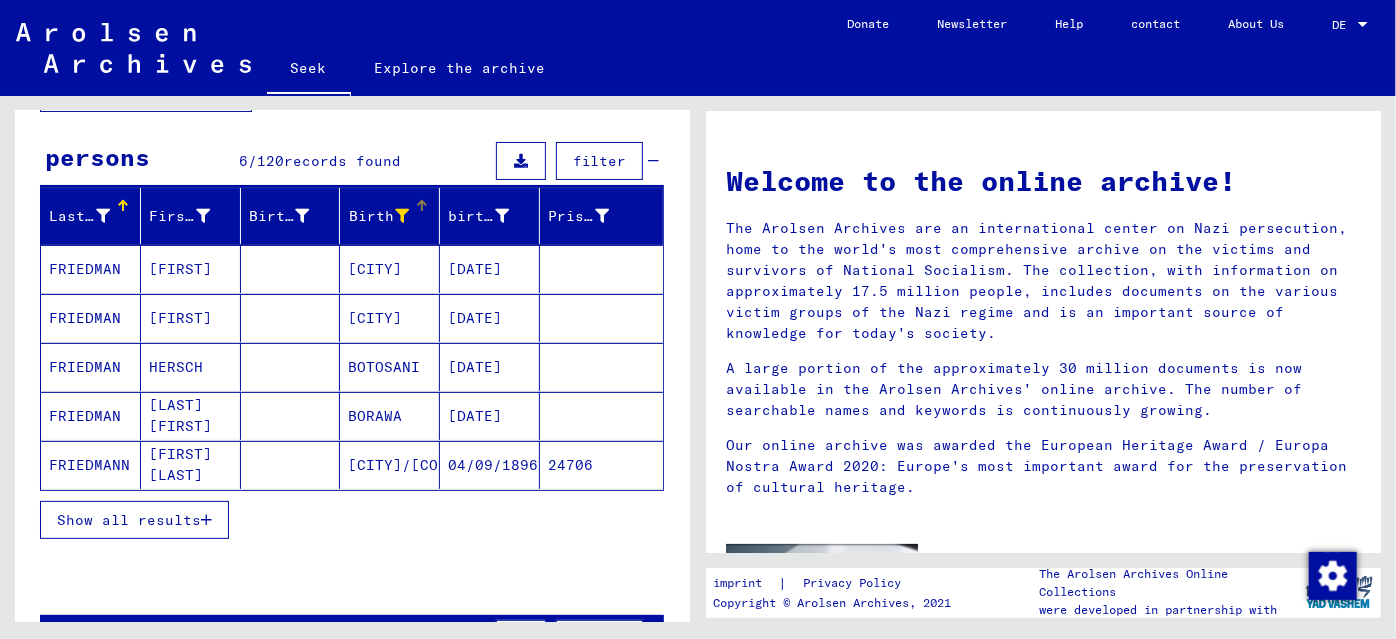 scroll, scrollTop: 181, scrollLeft: 0, axis: vertical 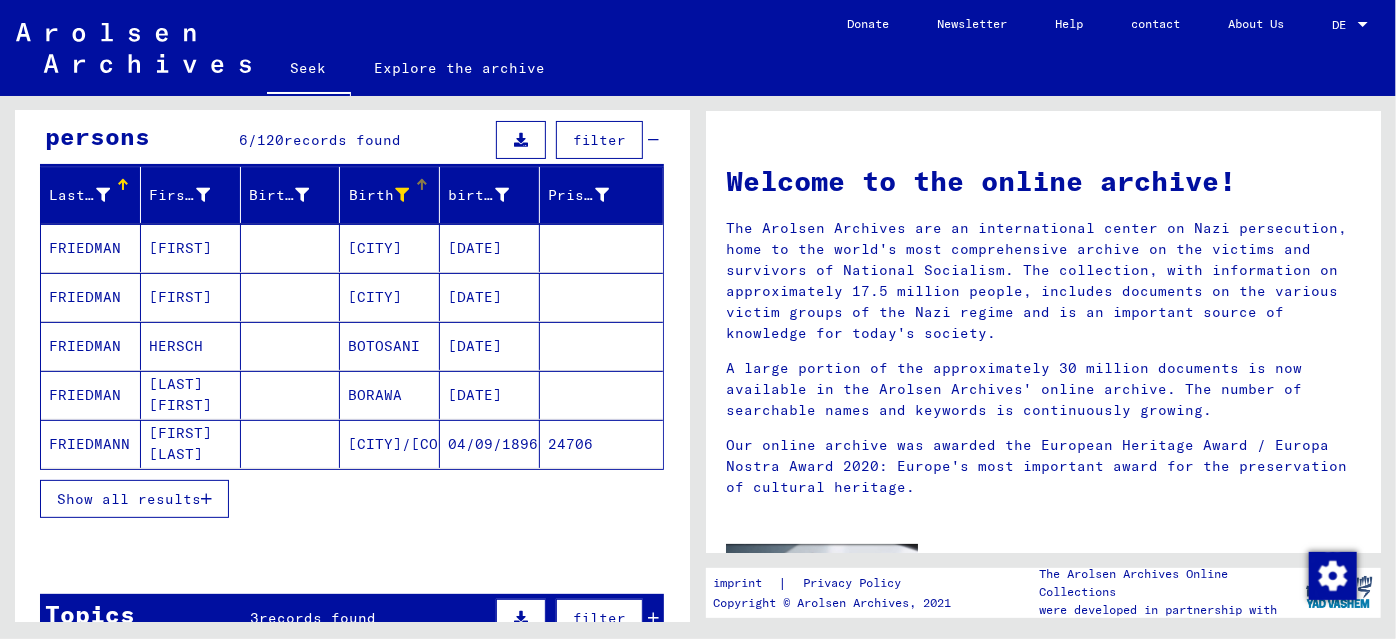 click on "Show all results" at bounding box center (129, 499) 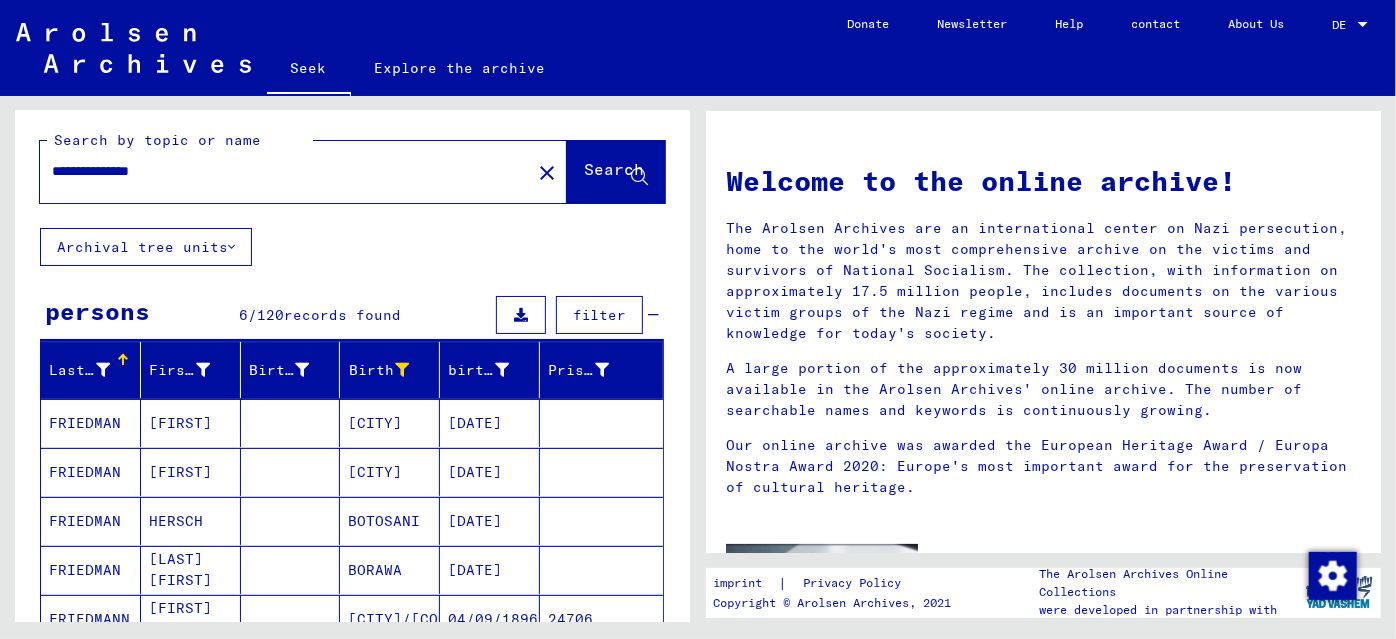 scroll, scrollTop: 0, scrollLeft: 0, axis: both 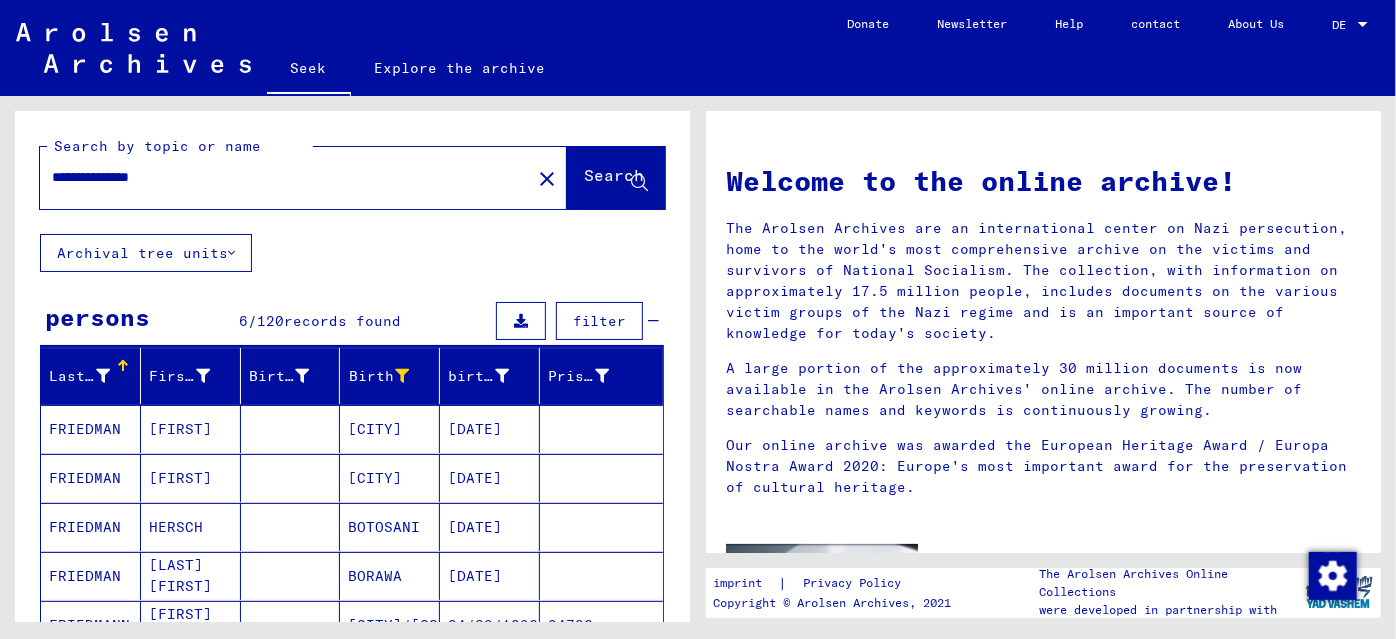 drag, startPoint x: 301, startPoint y: 170, endPoint x: 37, endPoint y: 151, distance: 264.68283 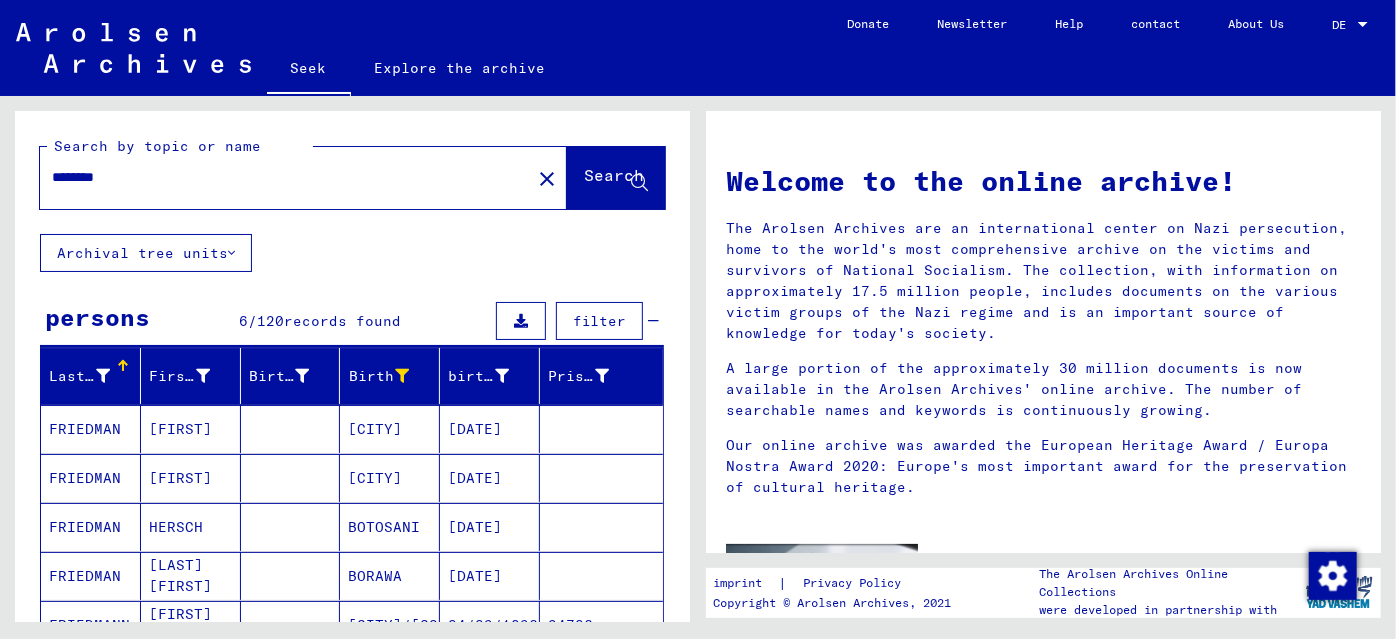 type on "********" 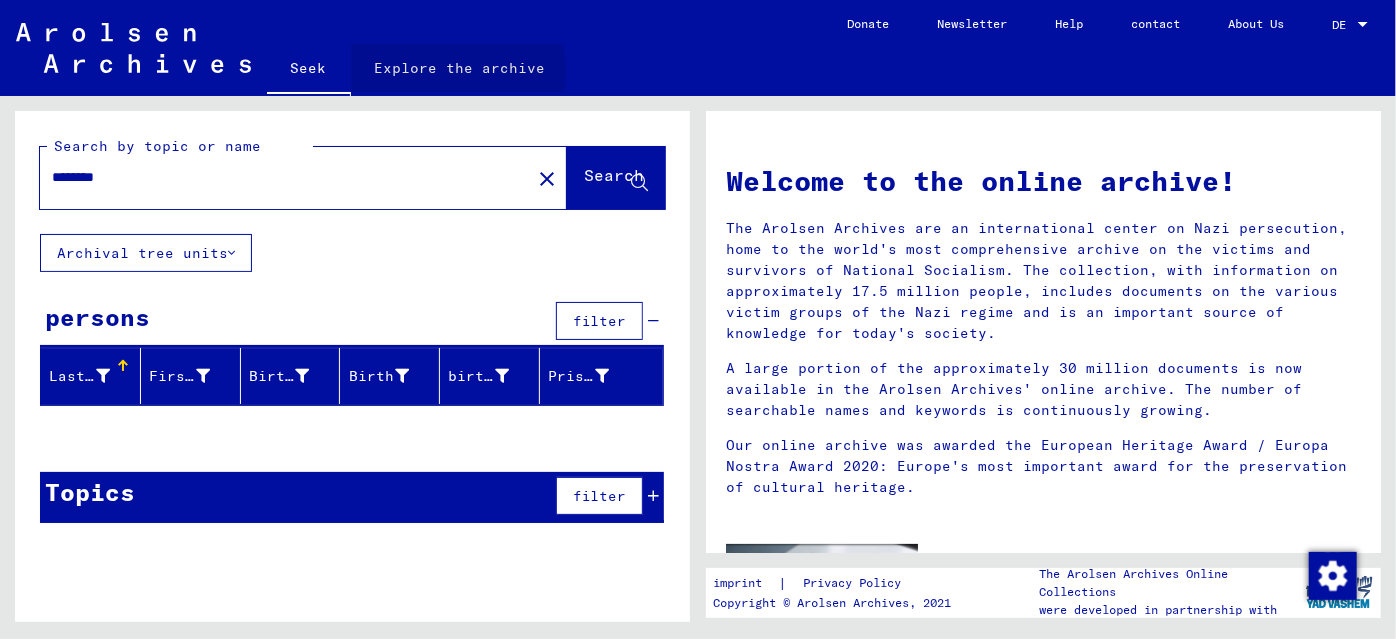 click on "Explore the archive" 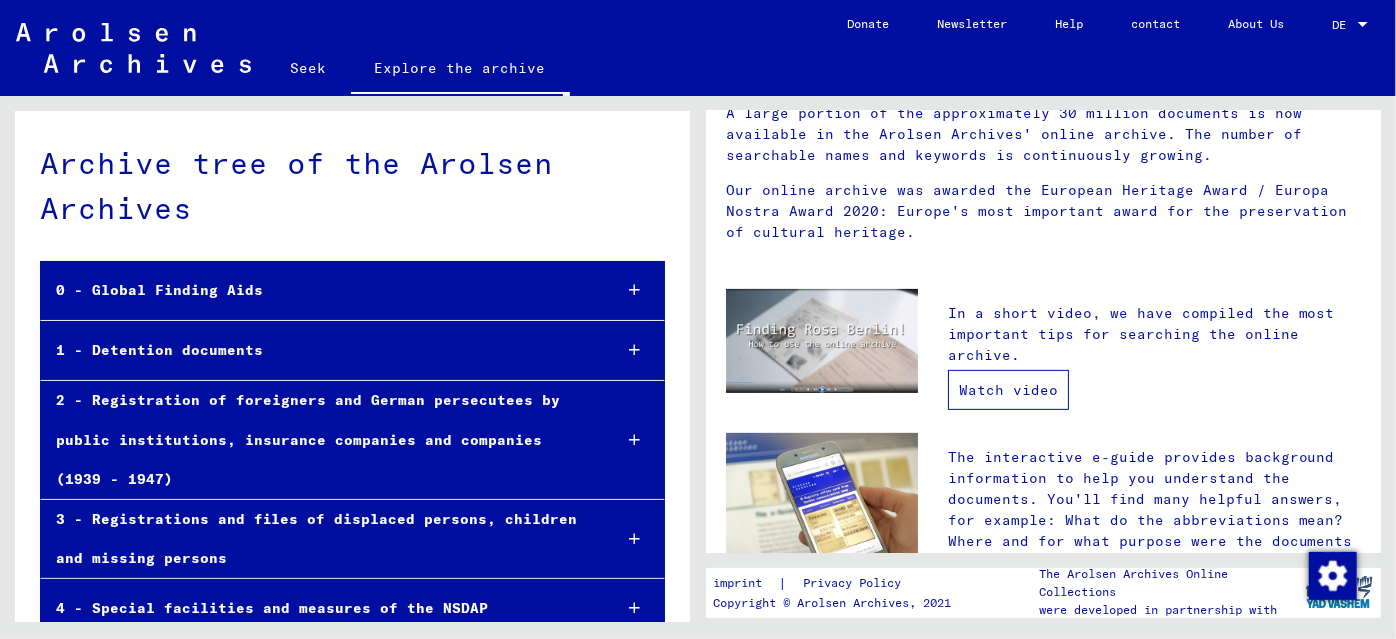 scroll, scrollTop: 363, scrollLeft: 0, axis: vertical 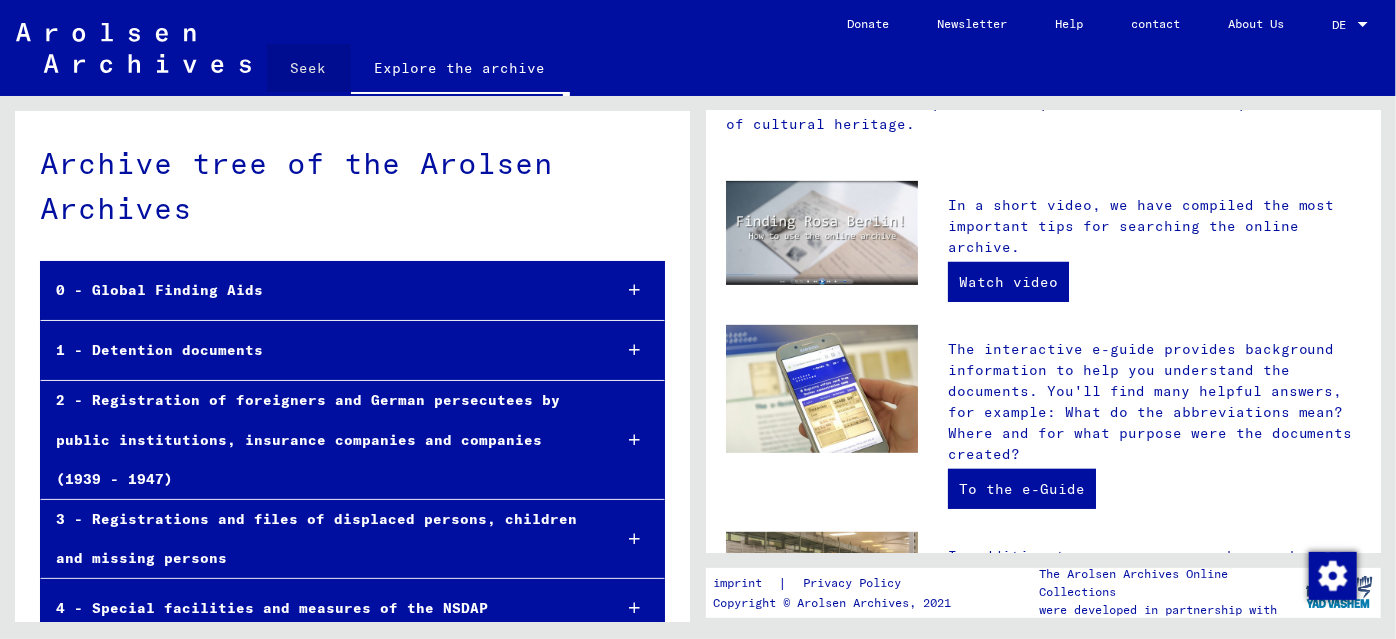 click on "Seek" 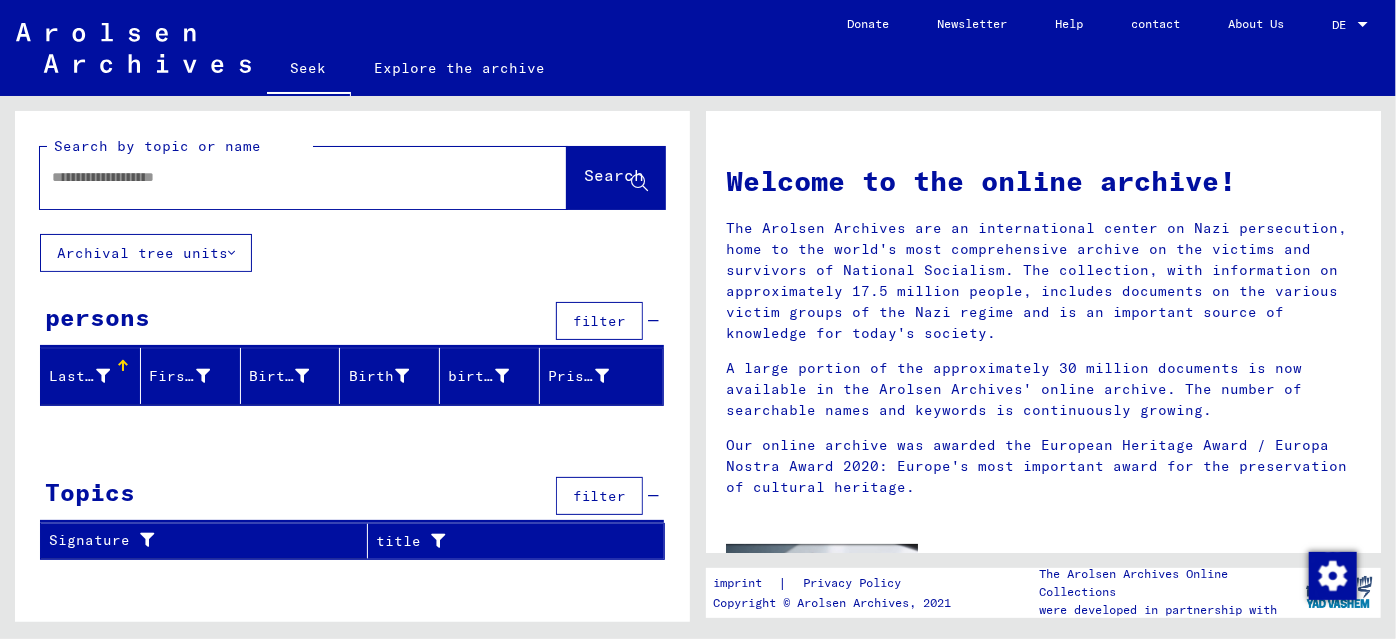 click at bounding box center (279, 177) 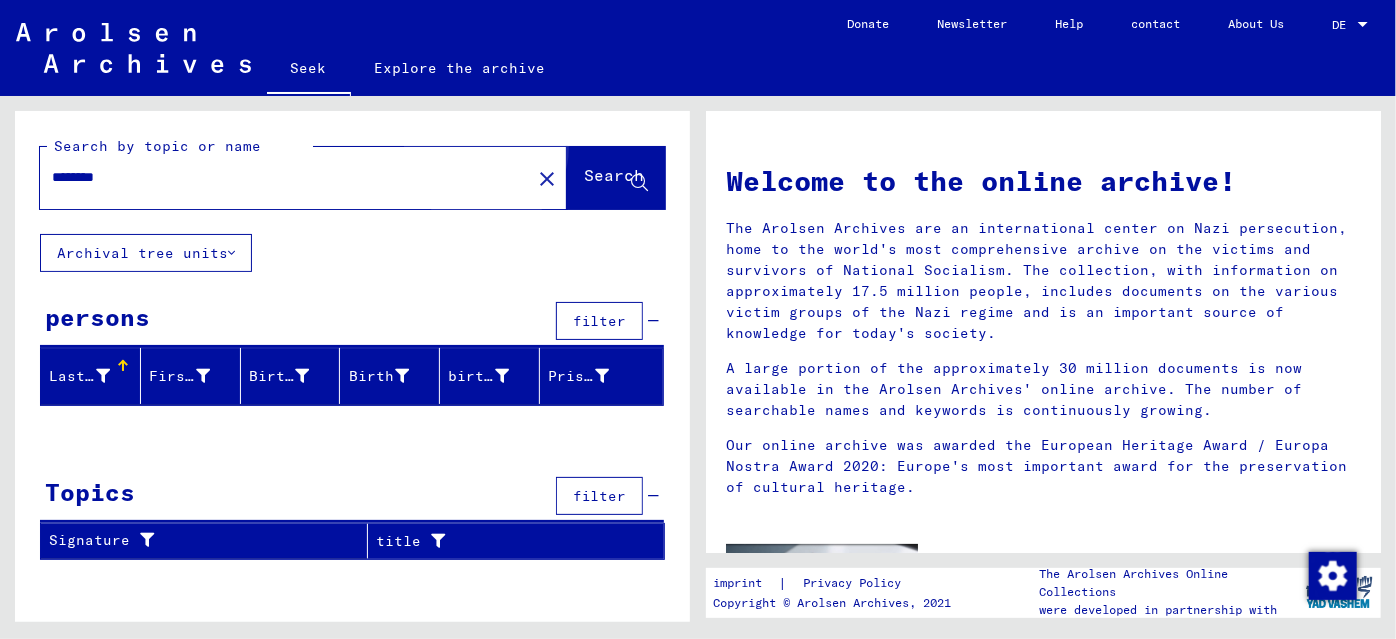 click on "Search" 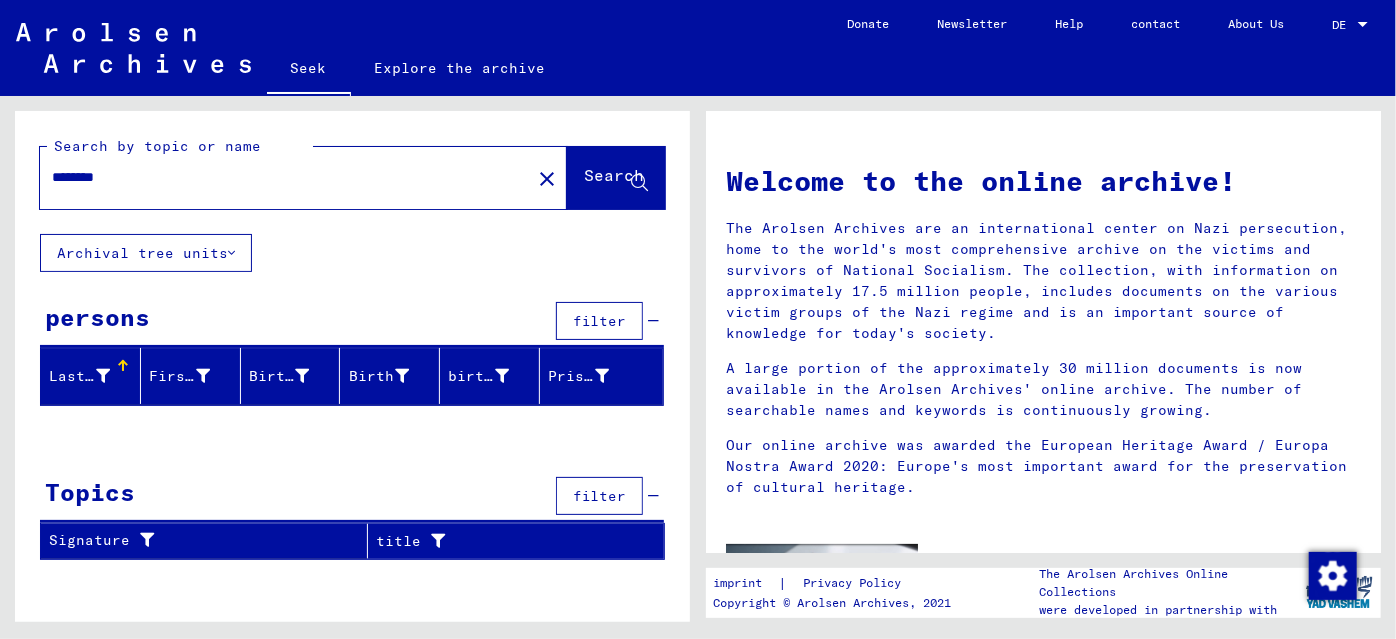 drag, startPoint x: 216, startPoint y: 178, endPoint x: 11, endPoint y: 169, distance: 205.19746 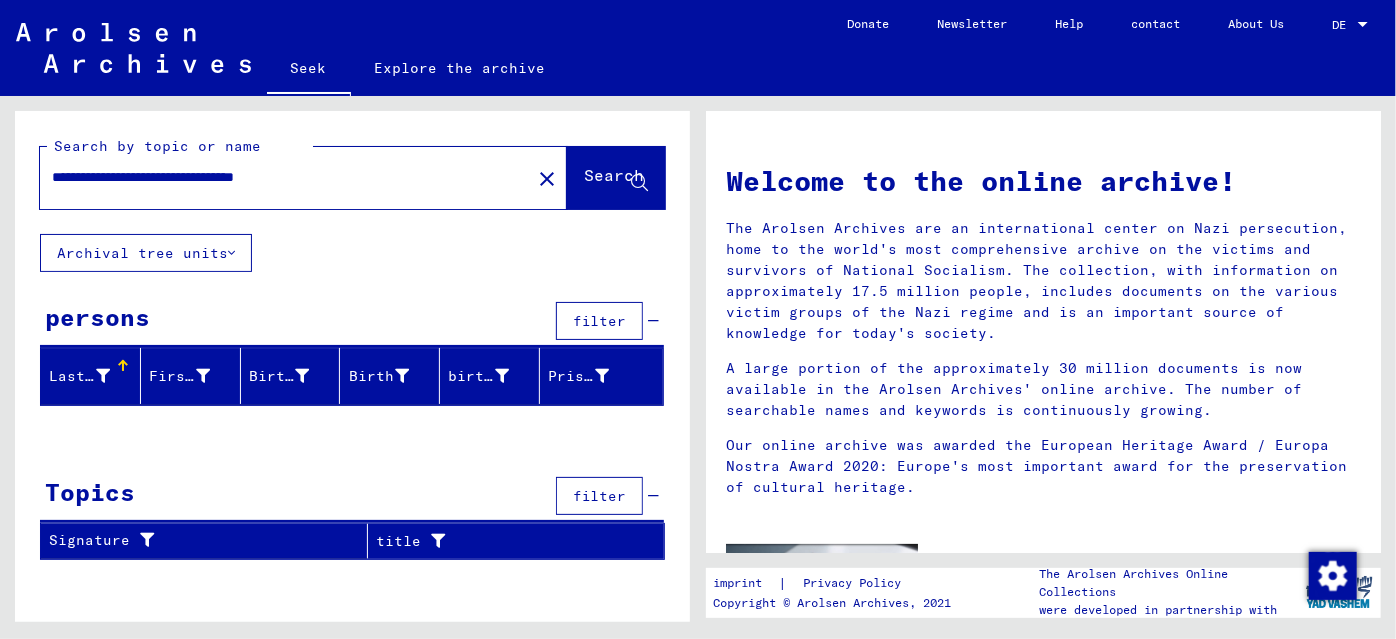 type on "**********" 